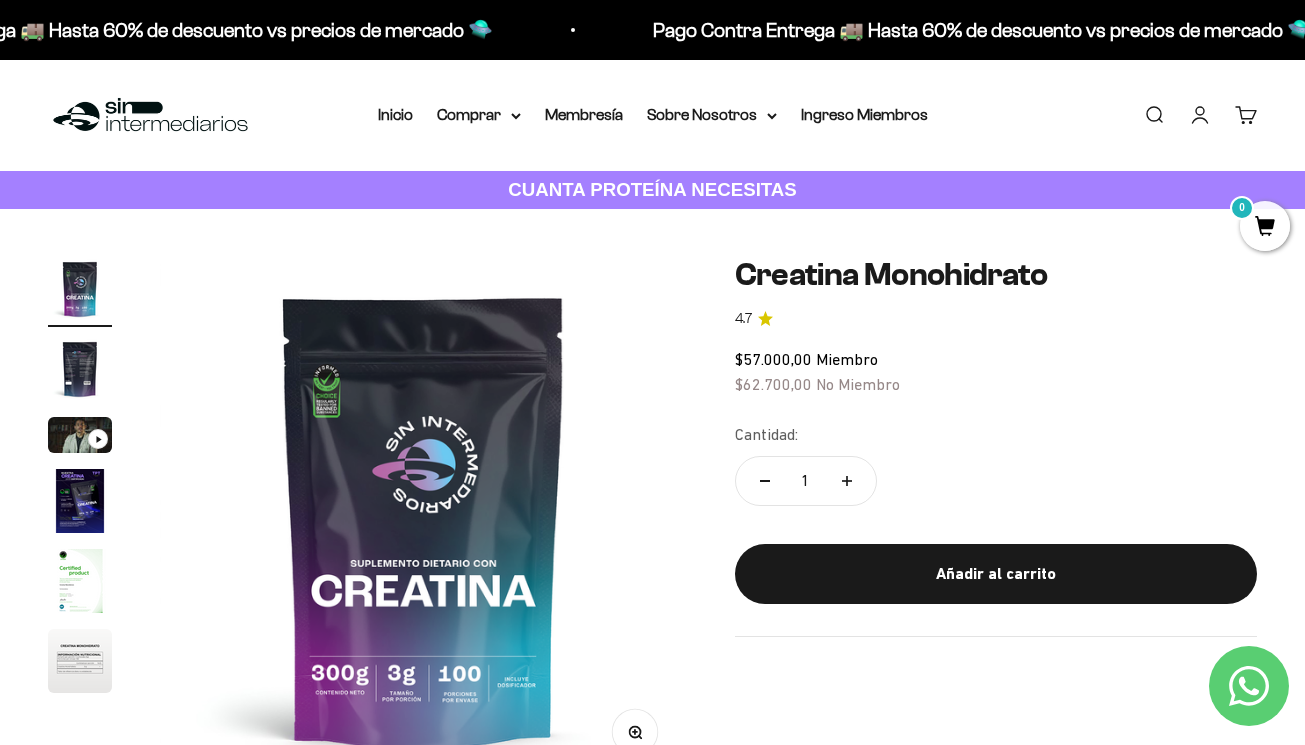 scroll, scrollTop: 0, scrollLeft: 0, axis: both 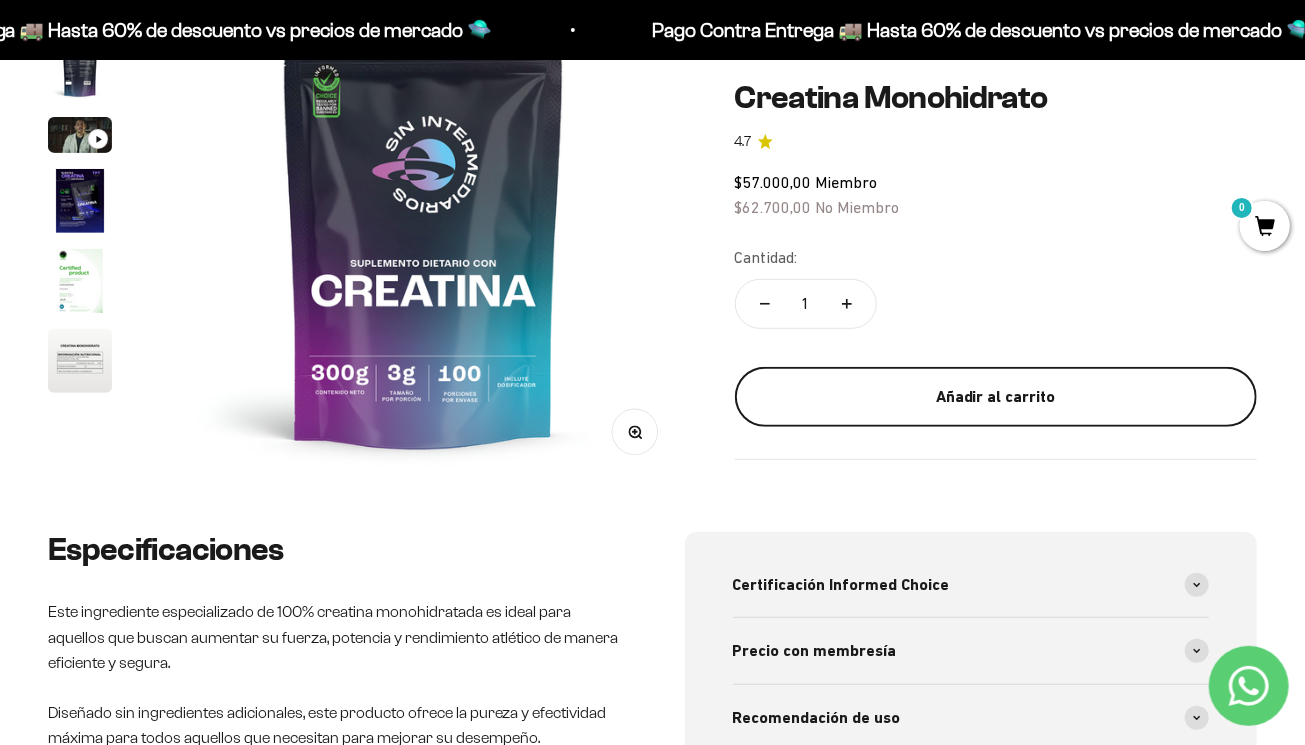 click on "Añadir al carrito" at bounding box center (996, 397) 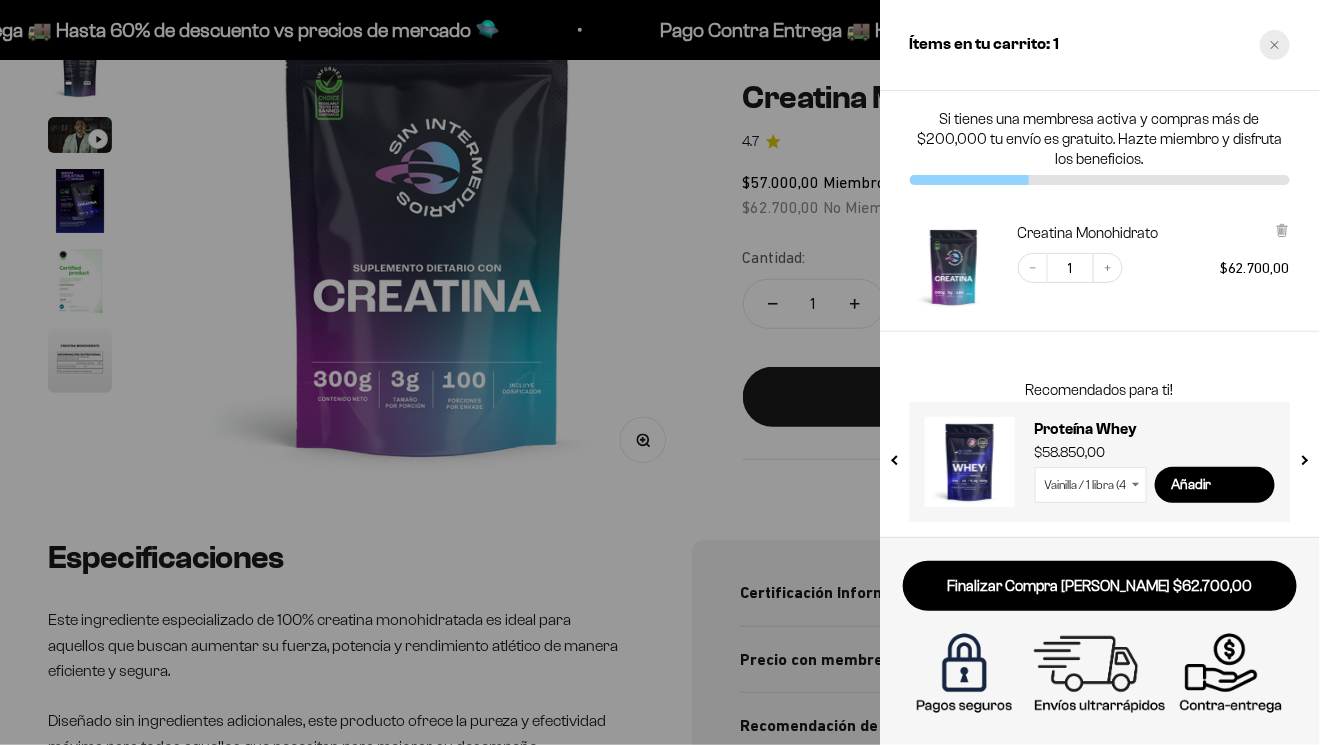 click at bounding box center (1275, 45) 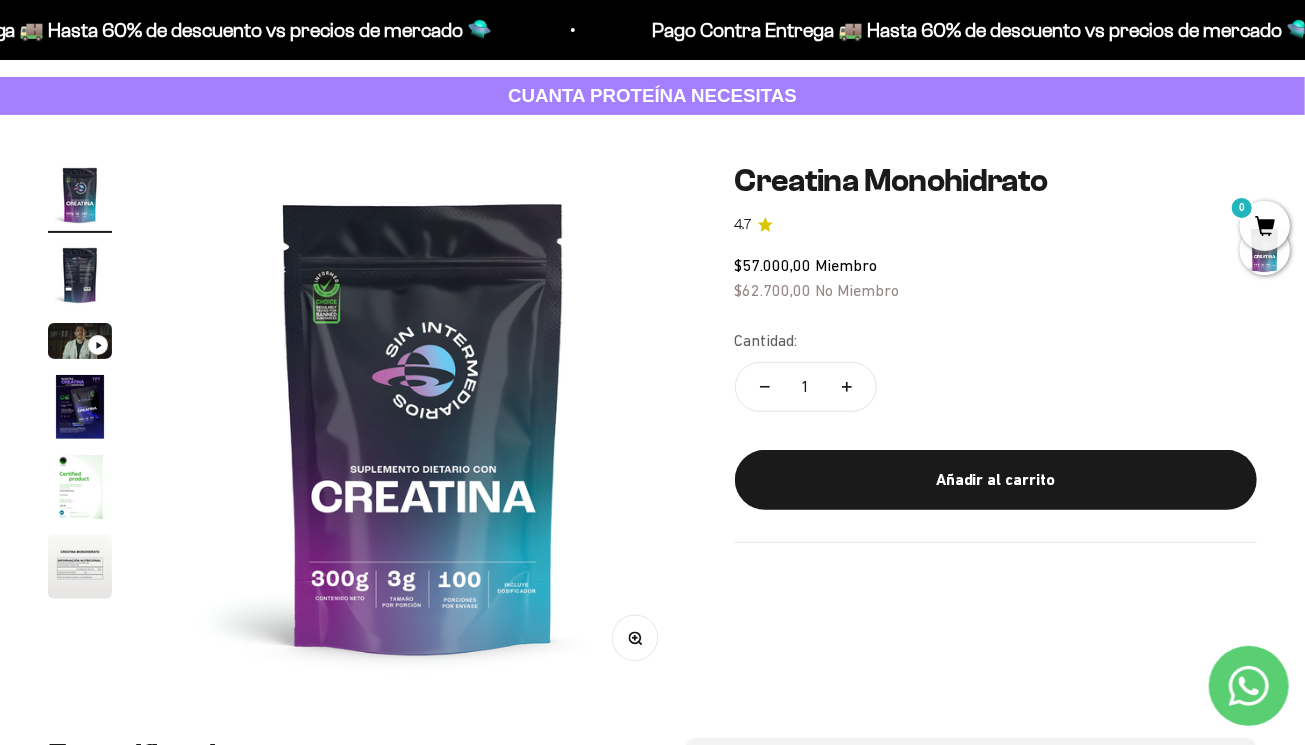 scroll, scrollTop: 0, scrollLeft: 0, axis: both 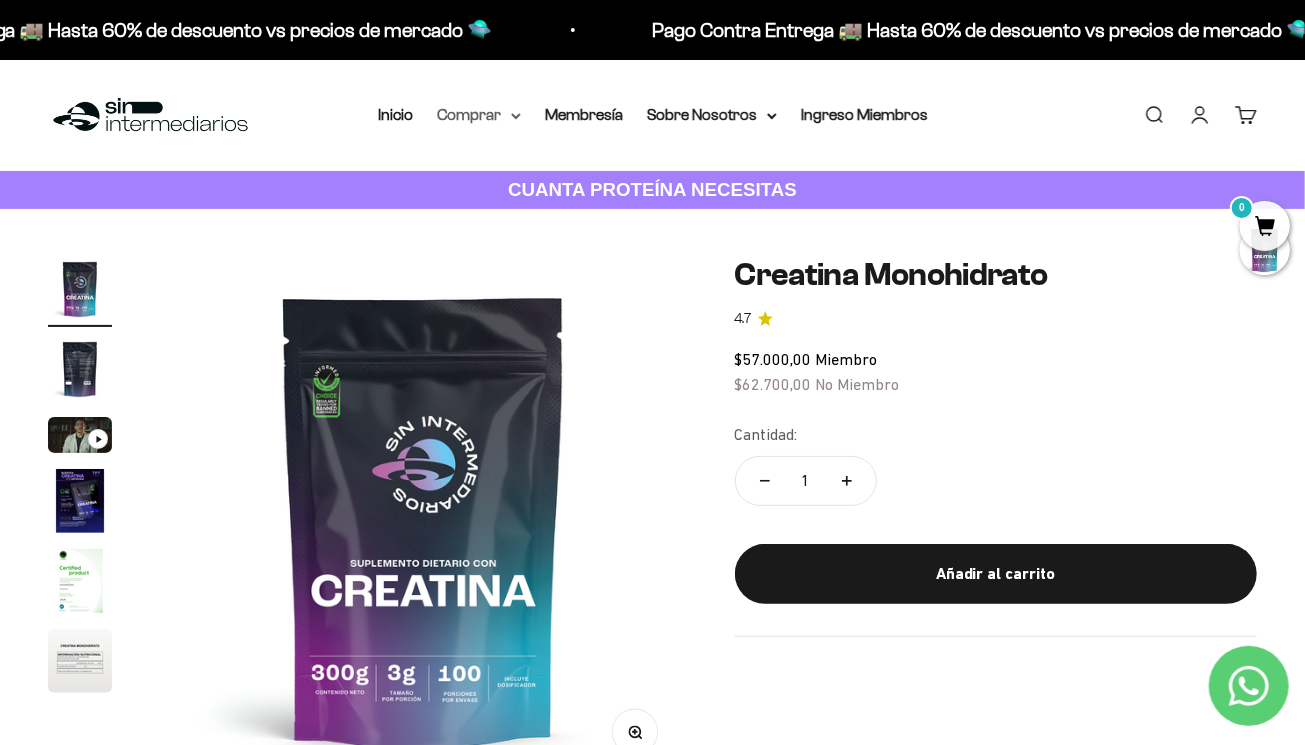 click on "Comprar" at bounding box center [479, 115] 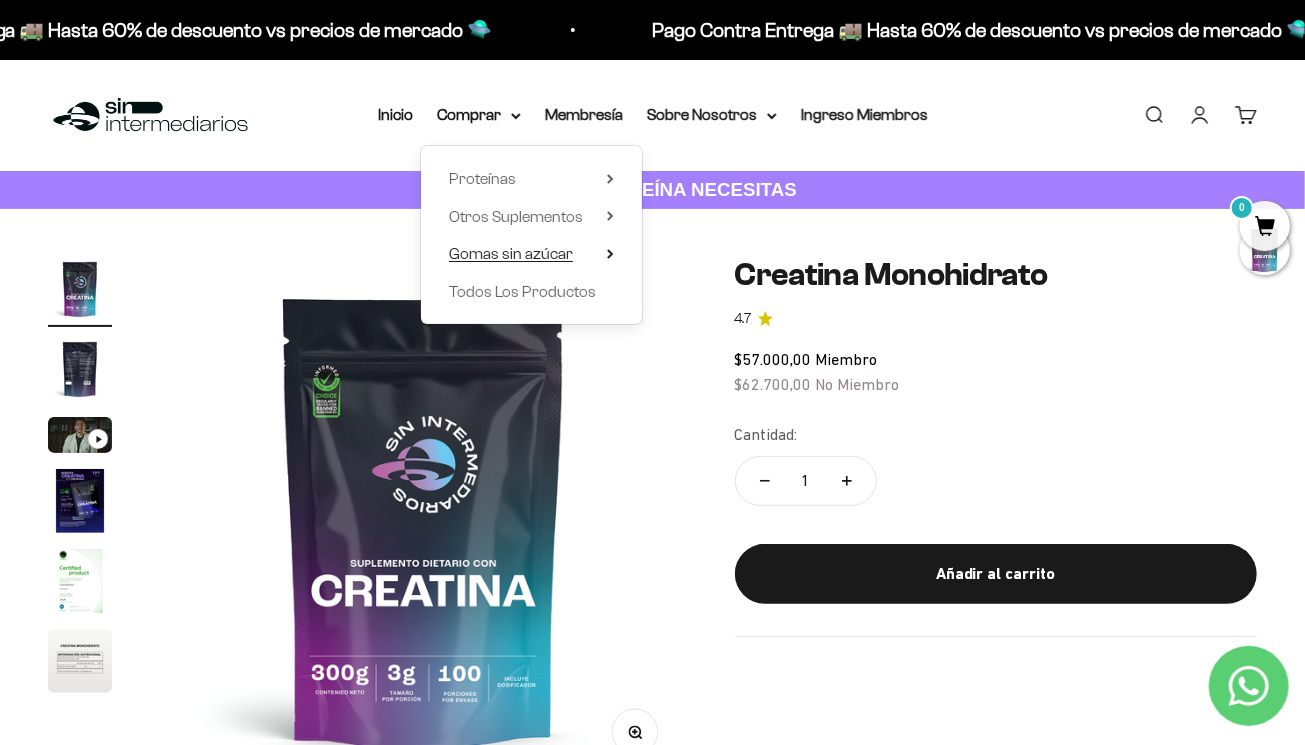 click on "Gomas sin azúcar" at bounding box center (511, 253) 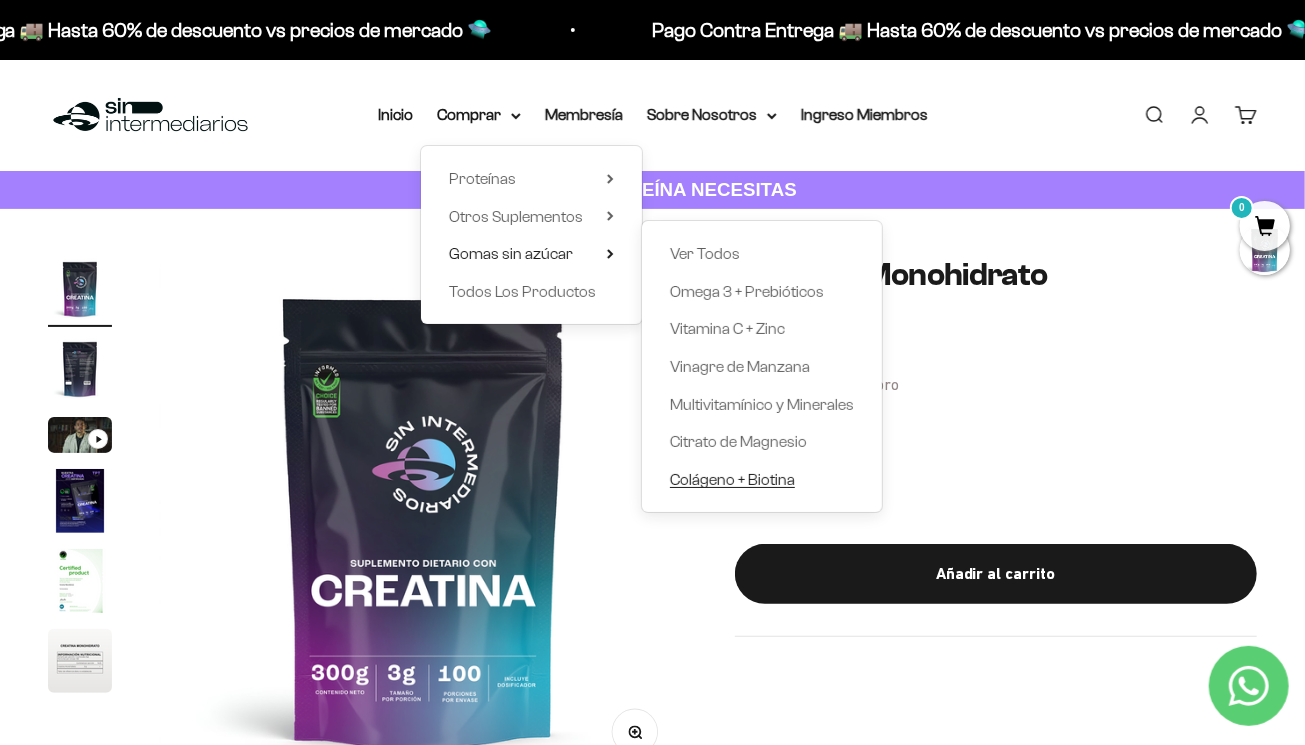 click on "Colágeno + Biotina" at bounding box center (732, 479) 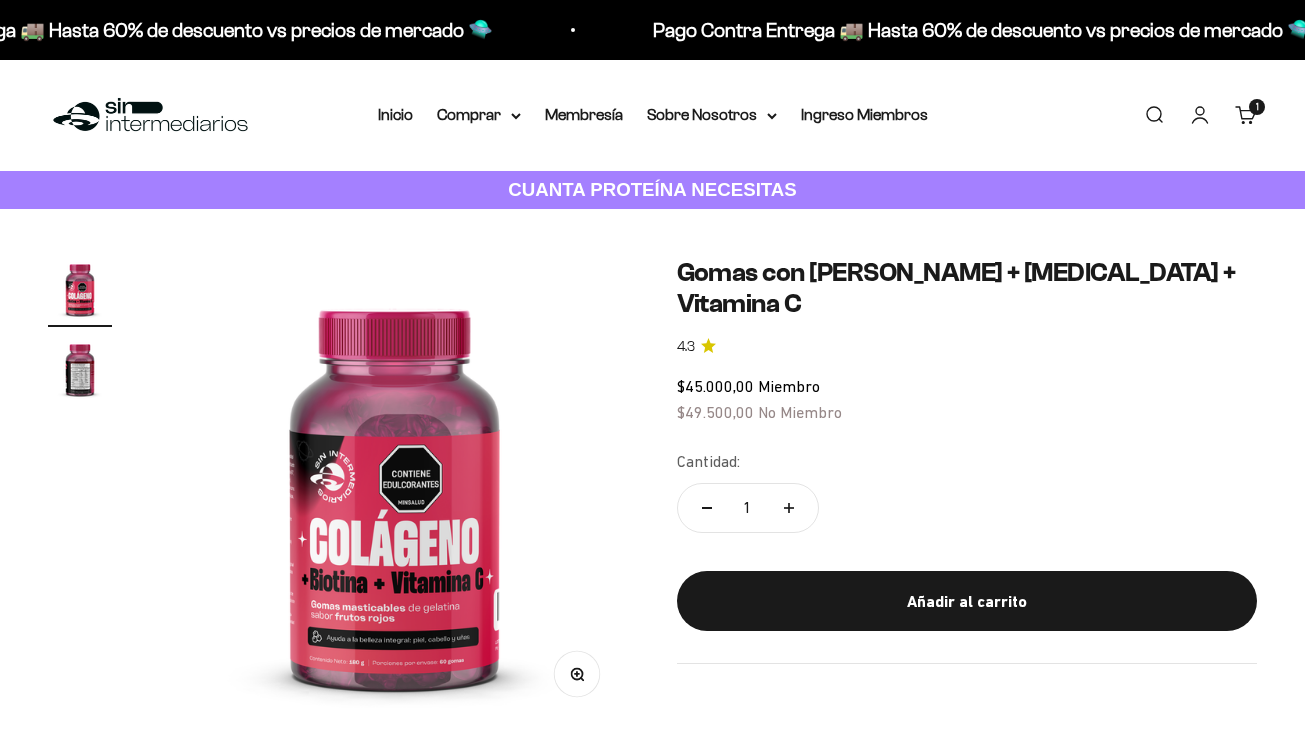 scroll, scrollTop: 0, scrollLeft: 0, axis: both 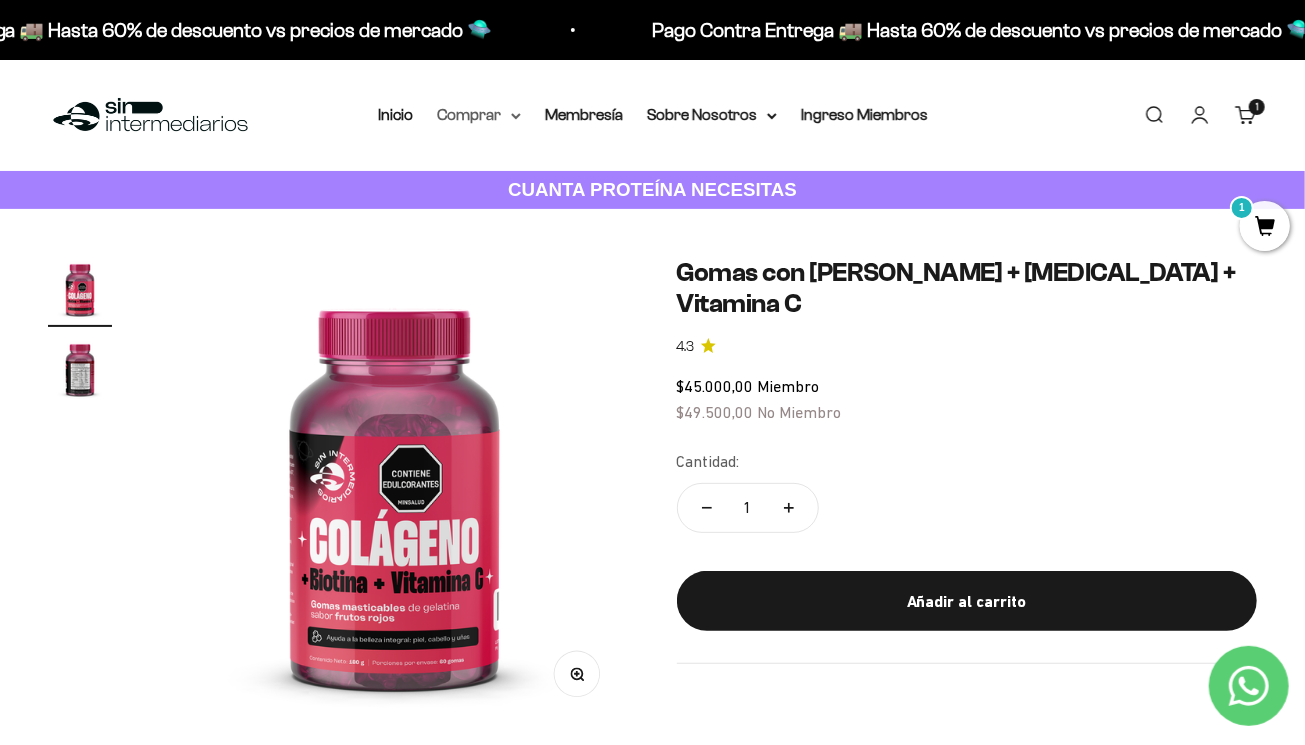 click on "Comprar" at bounding box center (479, 115) 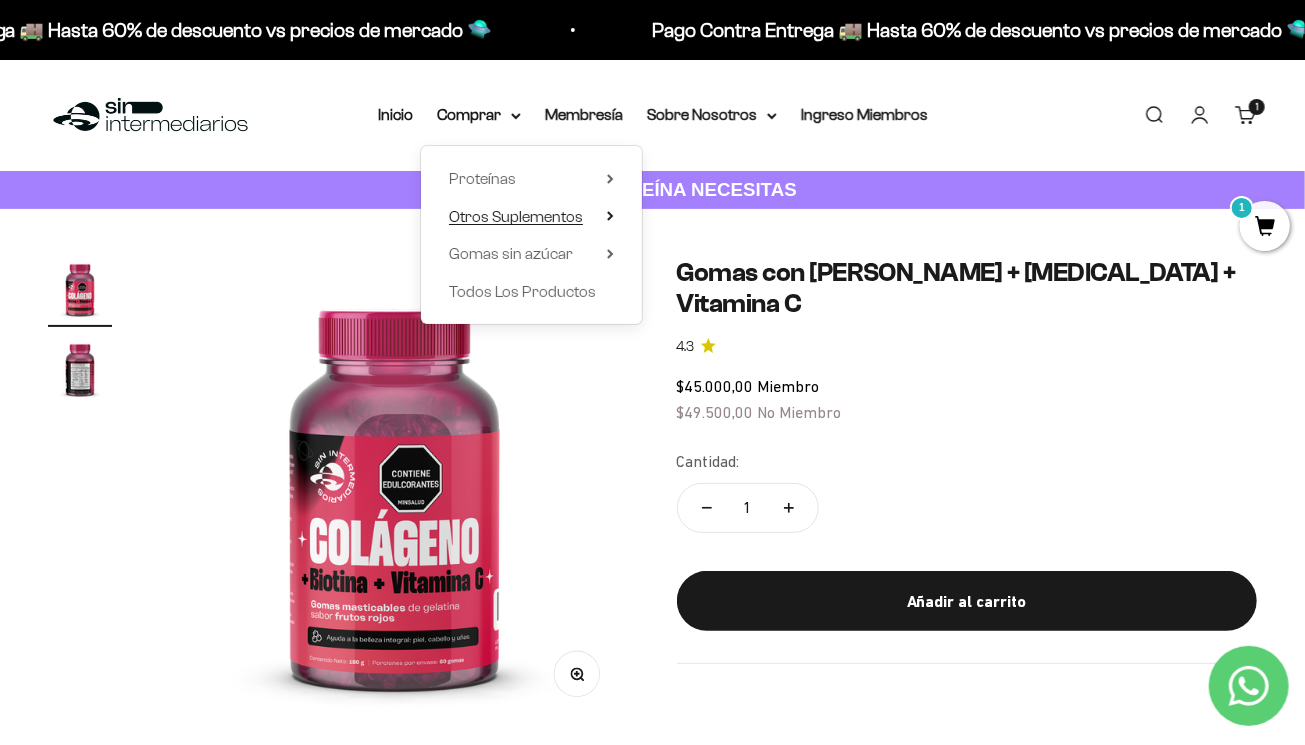 click on "Otros Suplementos" at bounding box center (516, 216) 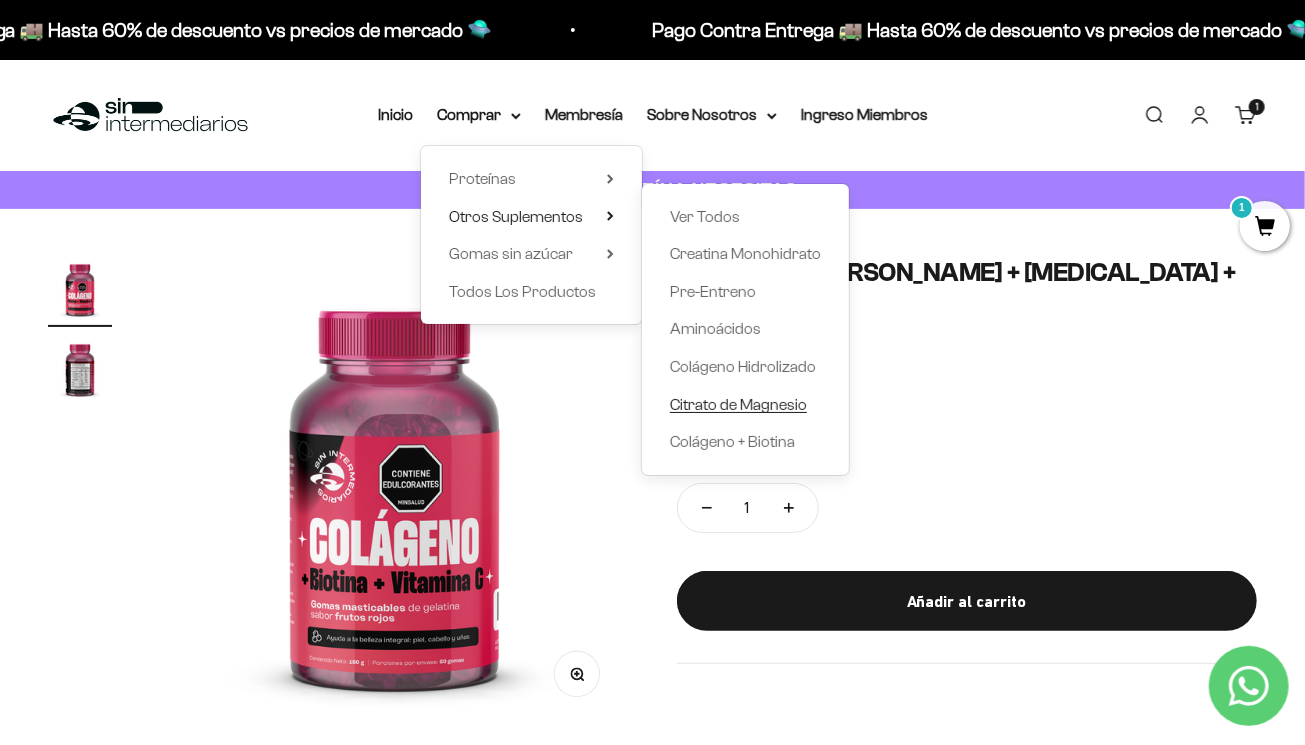 click on "Citrato de Magnesio" at bounding box center [738, 404] 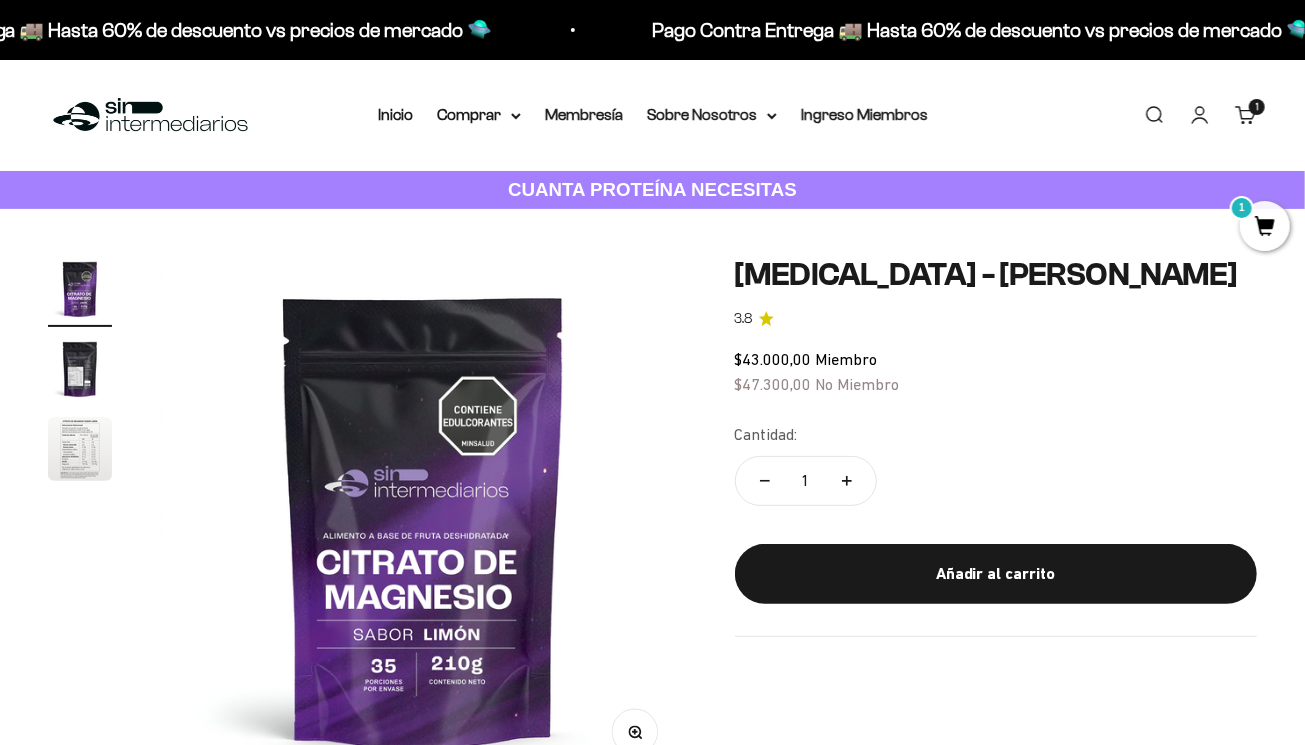 scroll, scrollTop: 299, scrollLeft: 0, axis: vertical 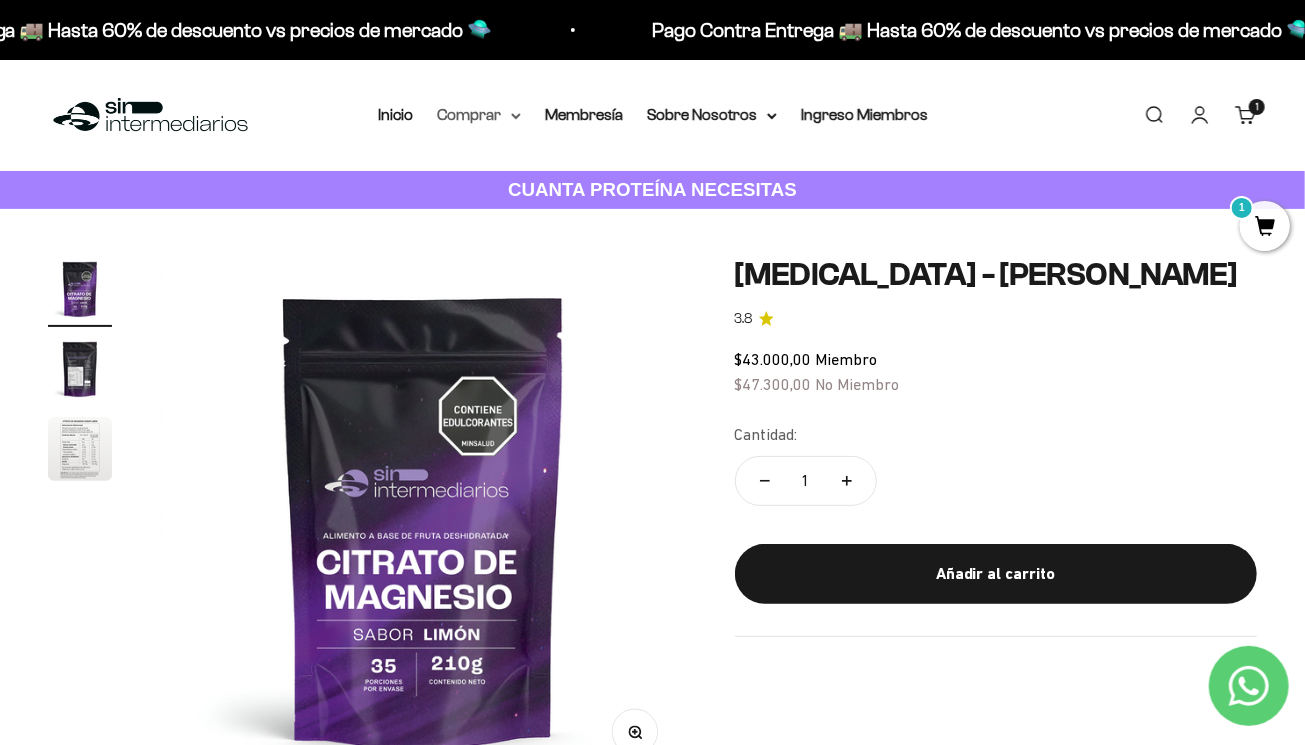 click on "Comprar" at bounding box center (479, 115) 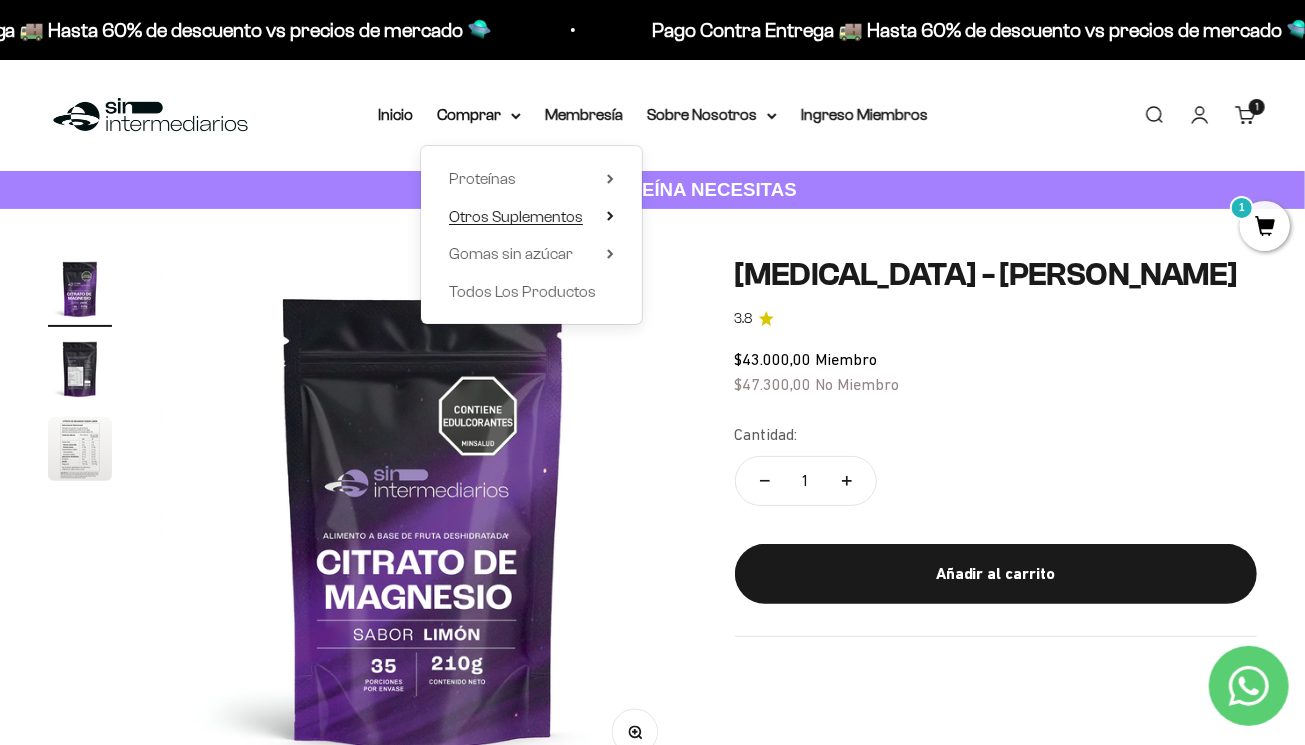 click on "Otros Suplementos" at bounding box center [516, 216] 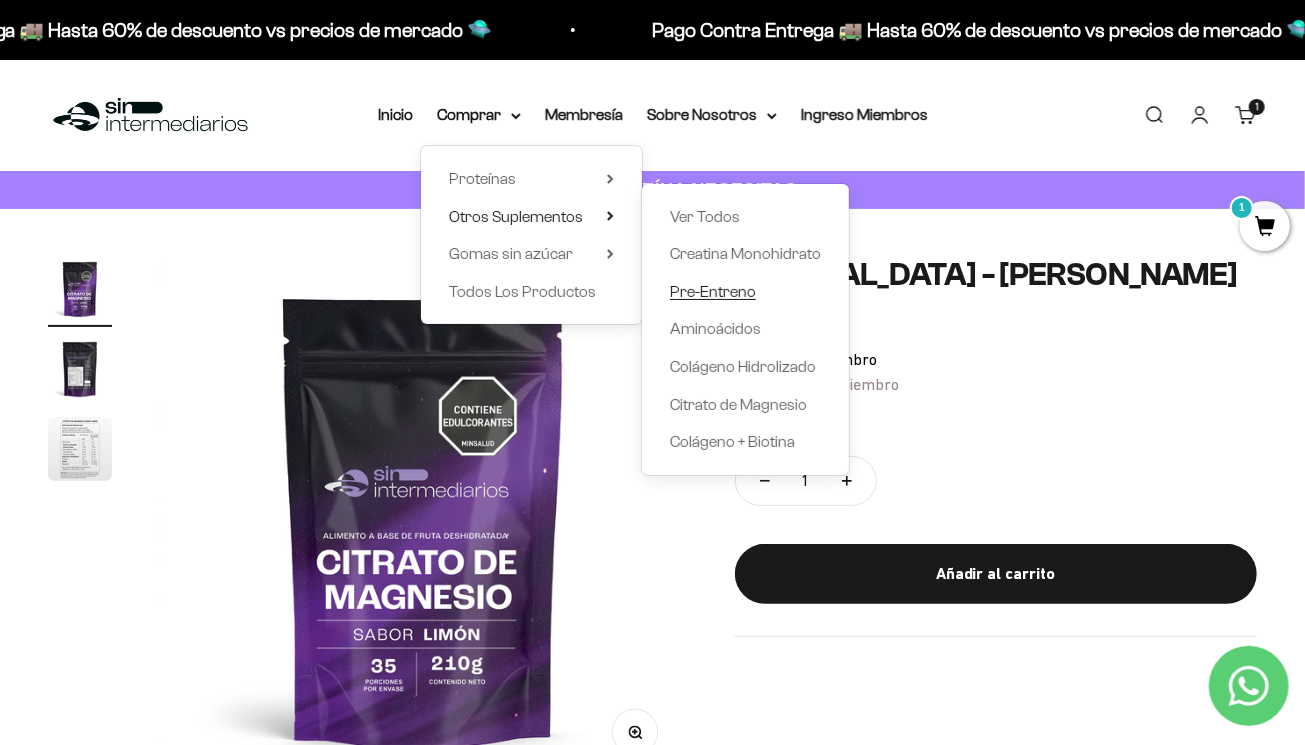 click on "Pre-Entreno" at bounding box center [713, 291] 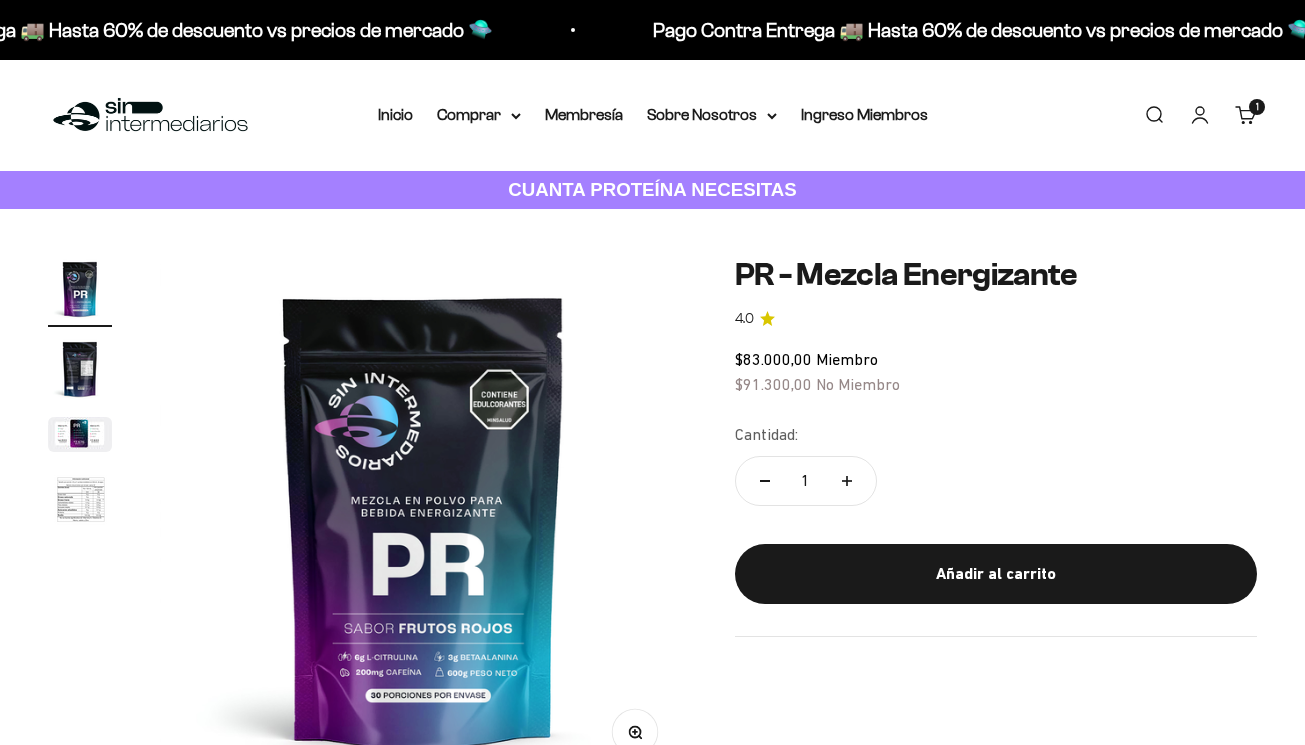 scroll, scrollTop: 0, scrollLeft: 0, axis: both 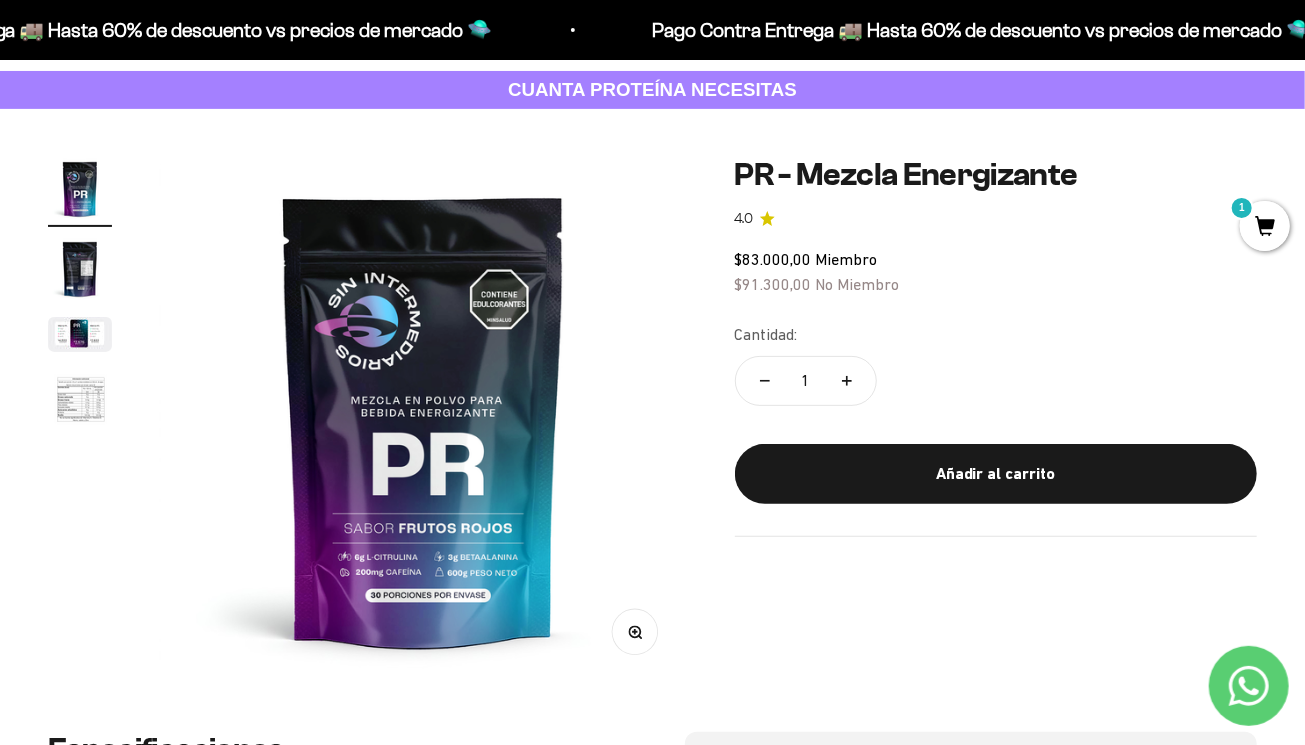click at bounding box center (80, 269) 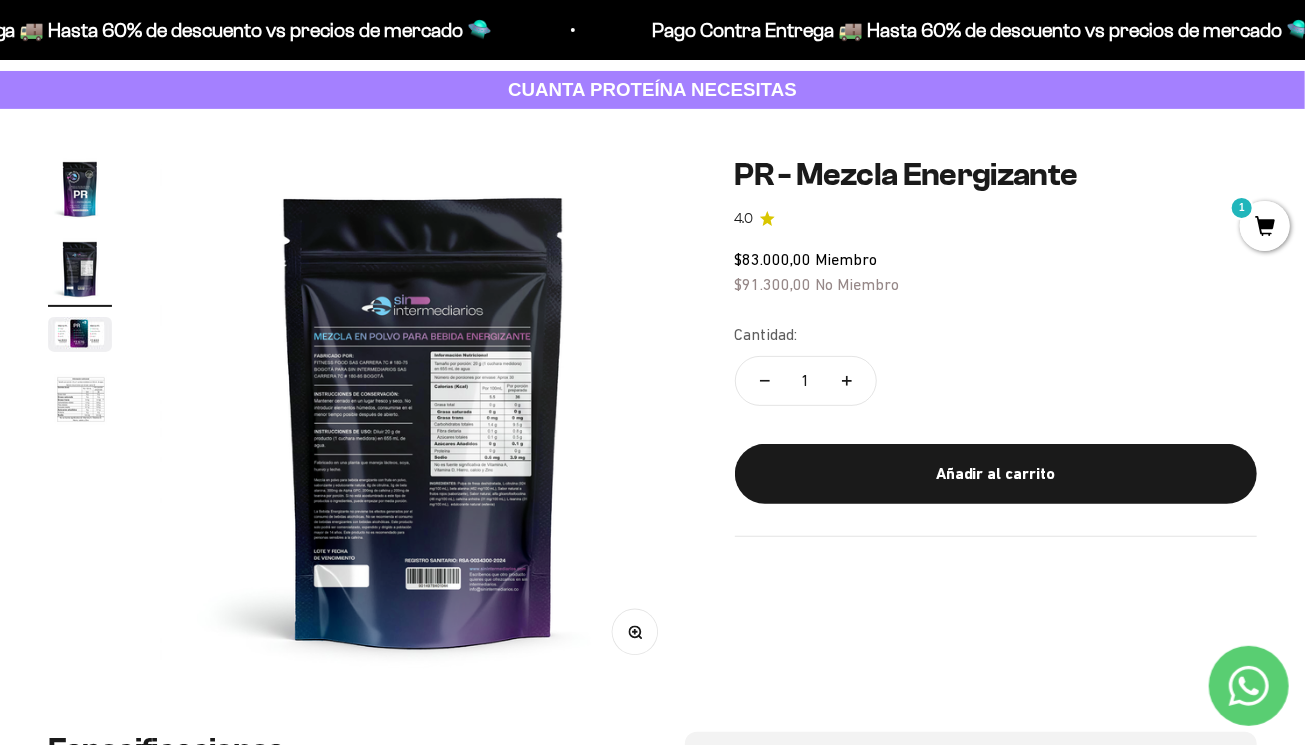 click at bounding box center (424, 420) 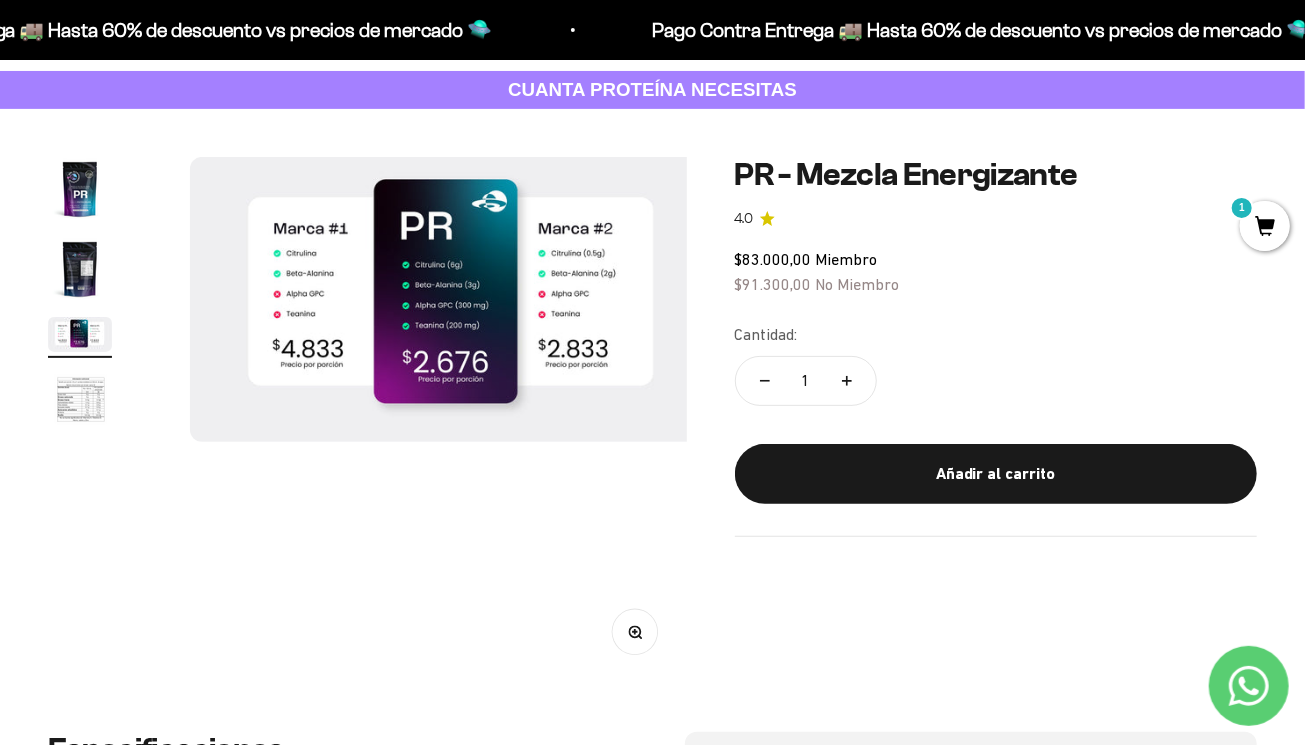 scroll, scrollTop: 0, scrollLeft: 1077, axis: horizontal 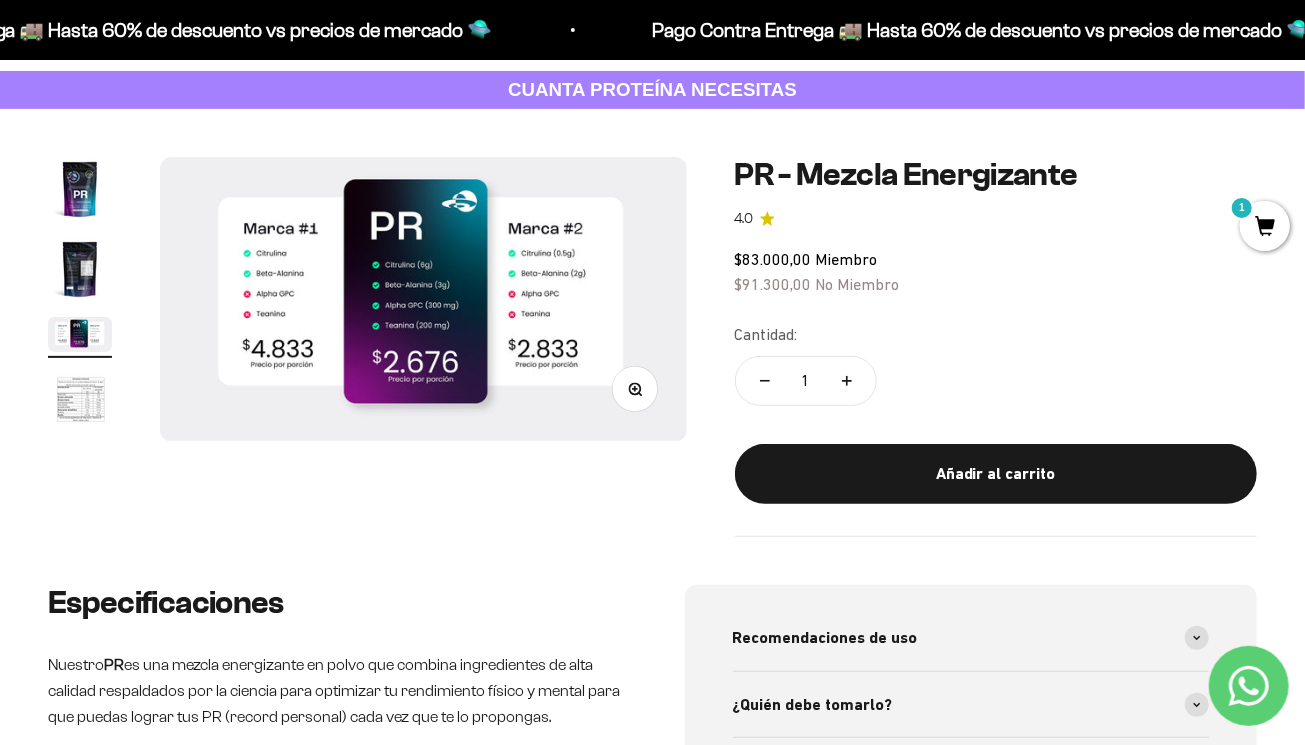 click at bounding box center (80, 401) 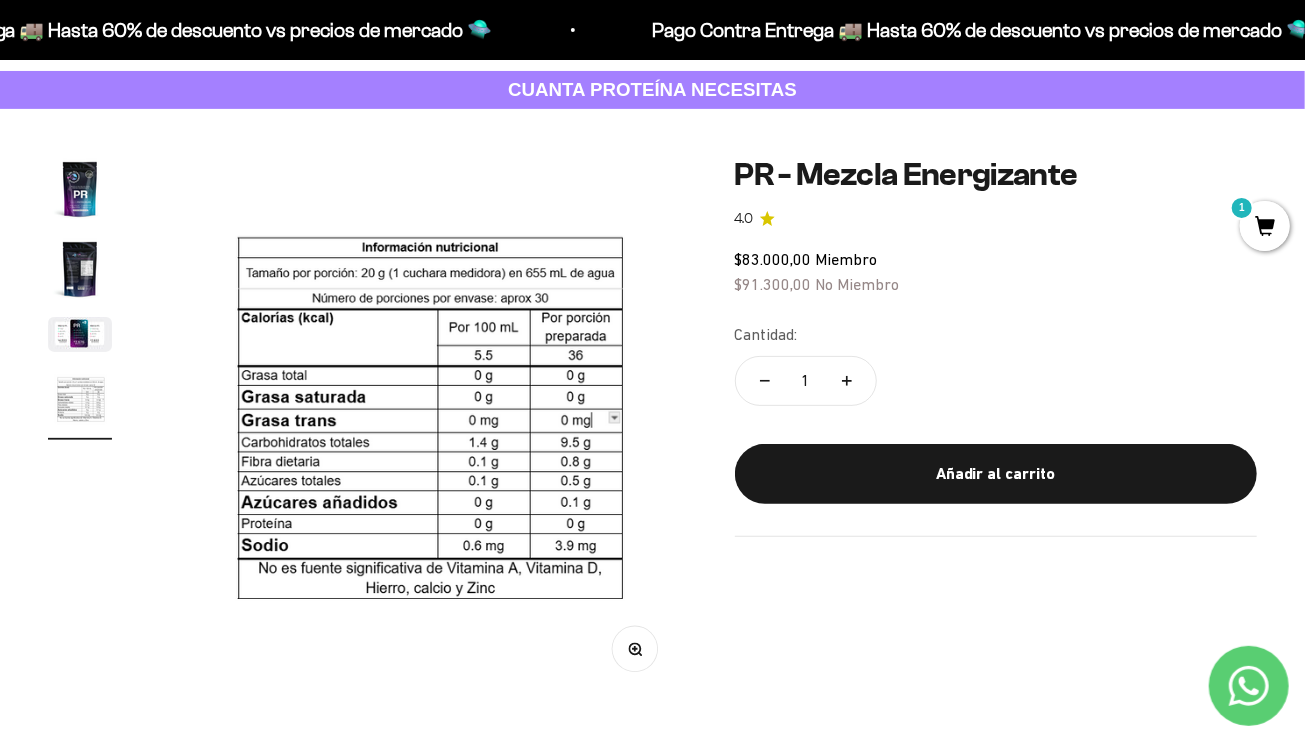 scroll, scrollTop: 0, scrollLeft: 1616, axis: horizontal 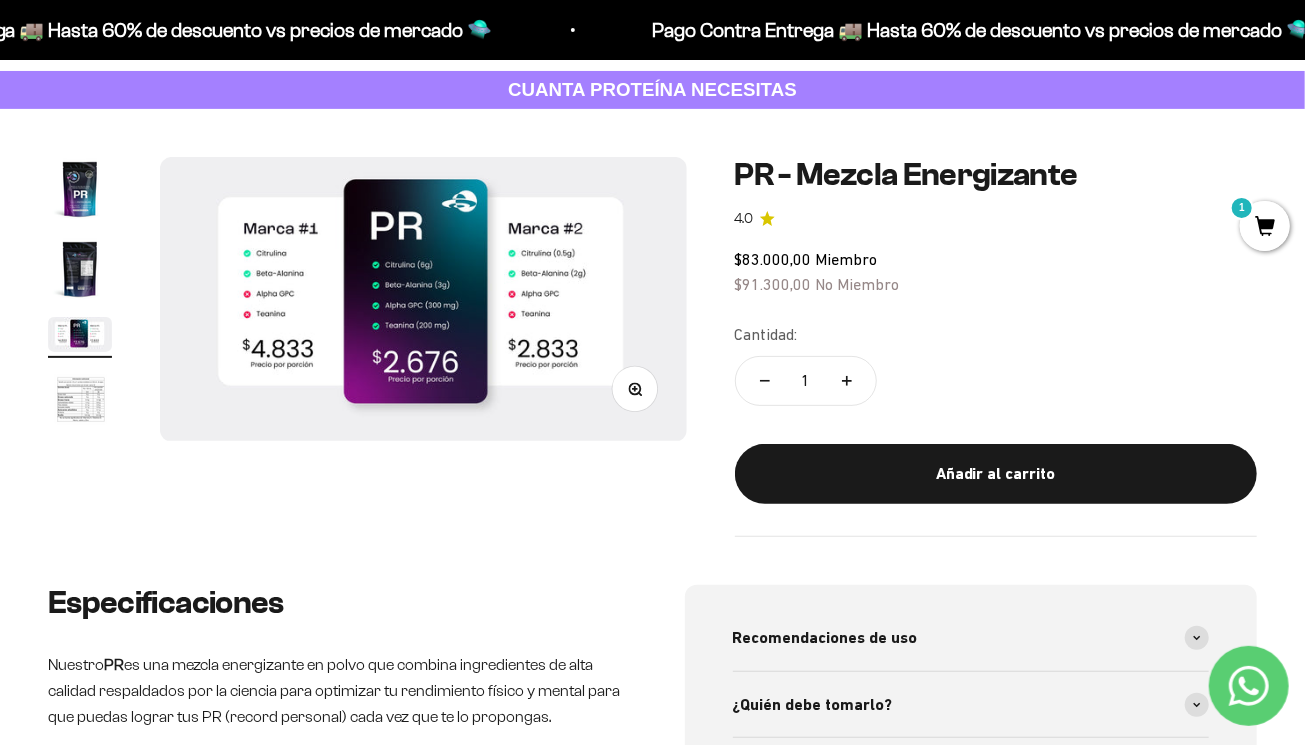 click at bounding box center [80, 269] 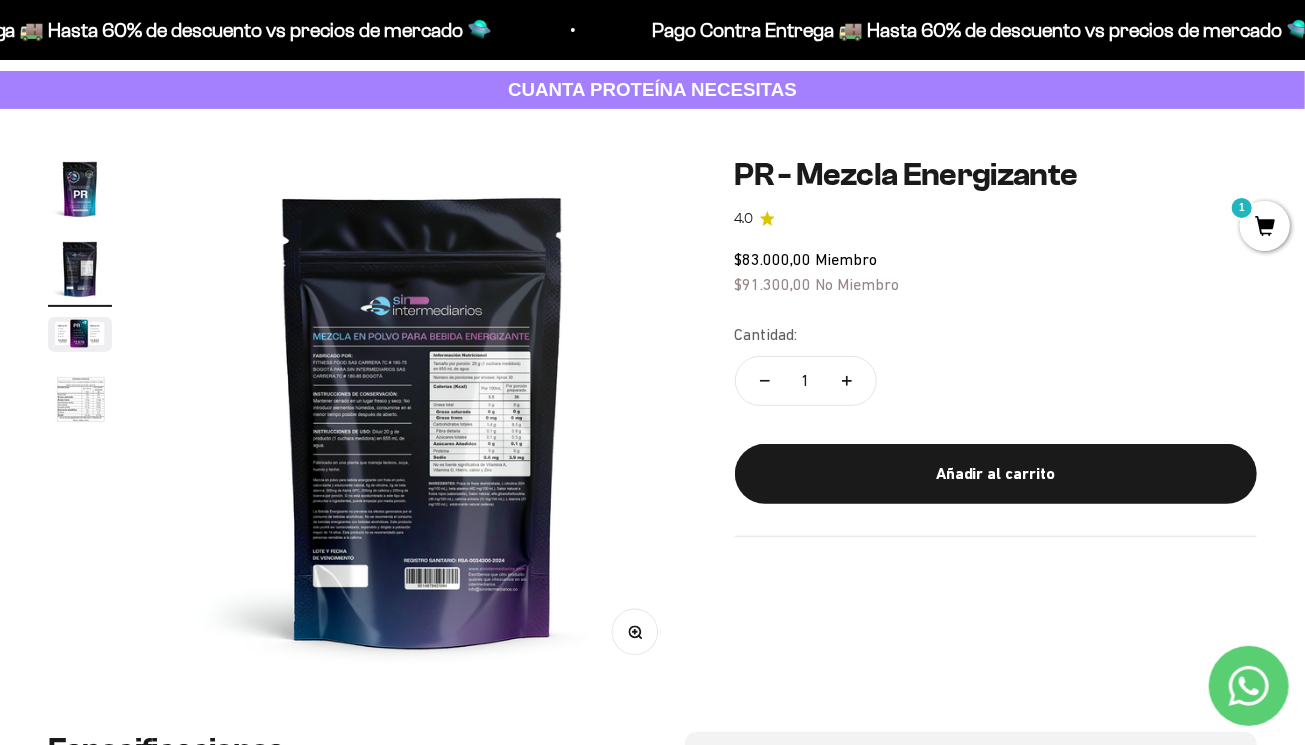 scroll, scrollTop: 0, scrollLeft: 538, axis: horizontal 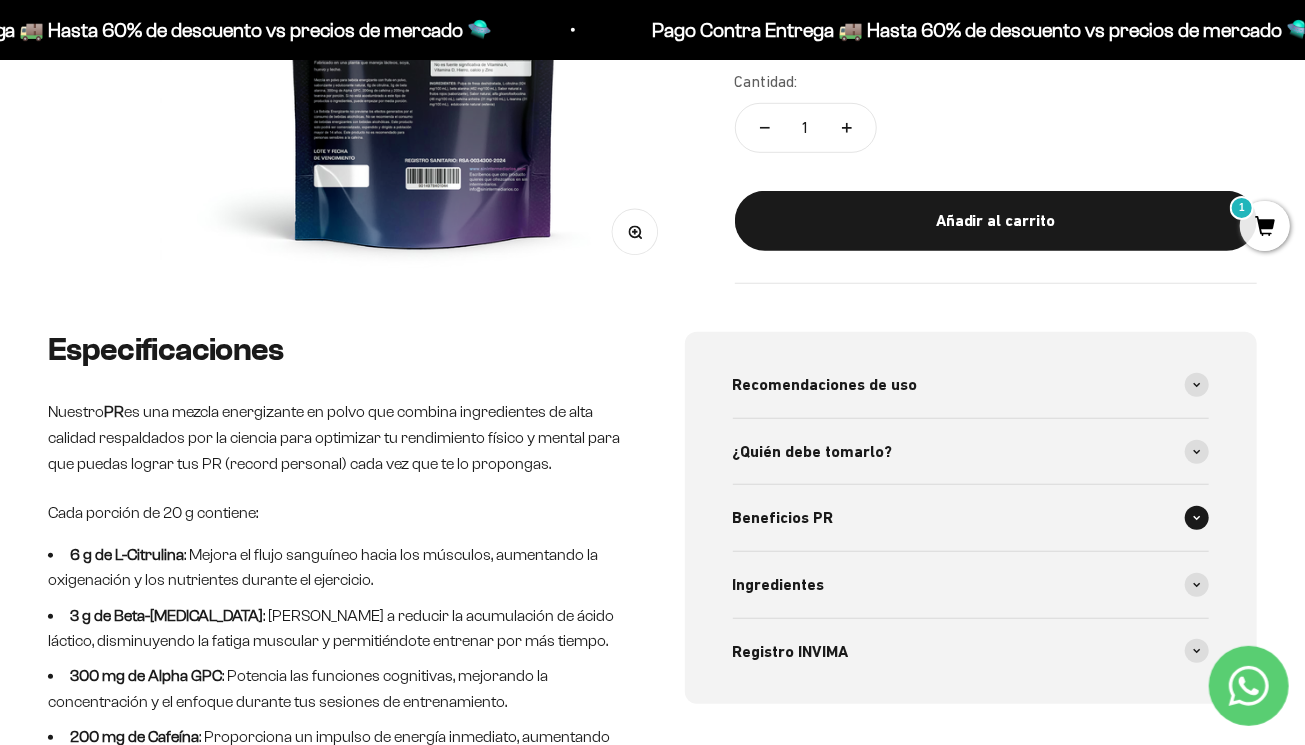 click 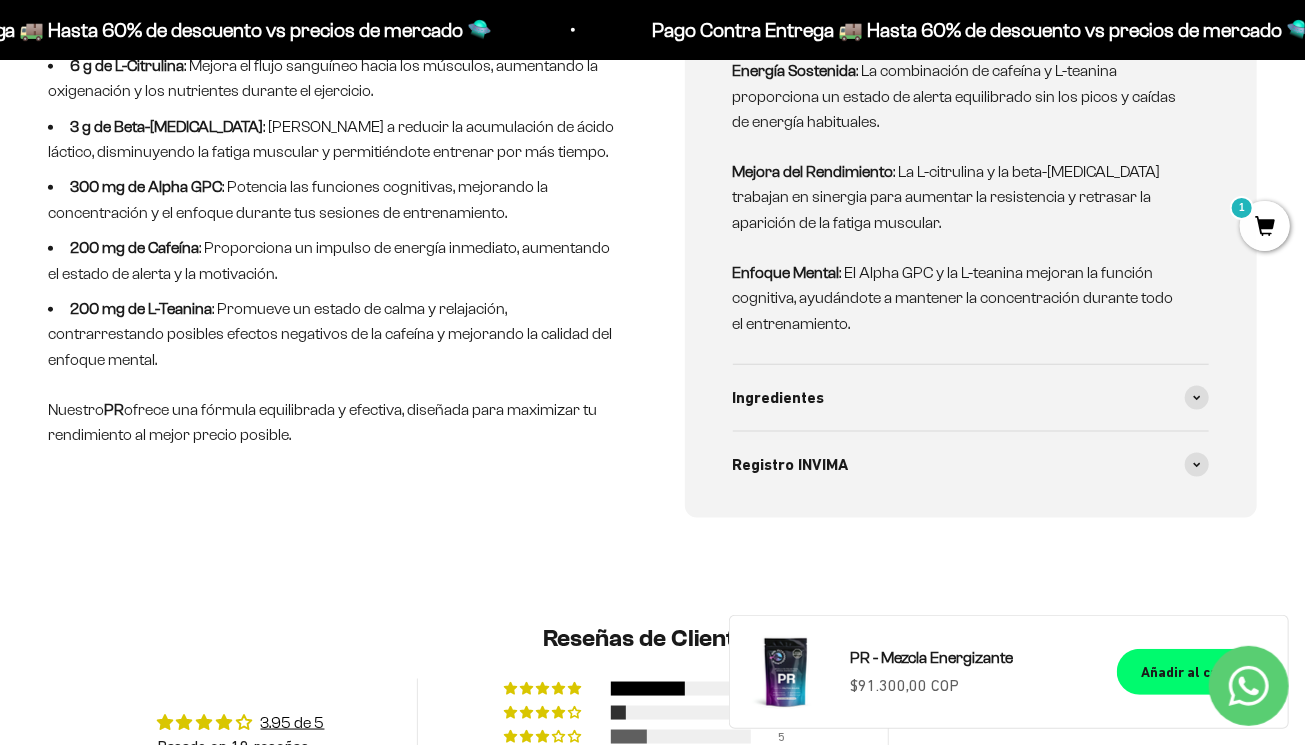scroll, scrollTop: 1000, scrollLeft: 0, axis: vertical 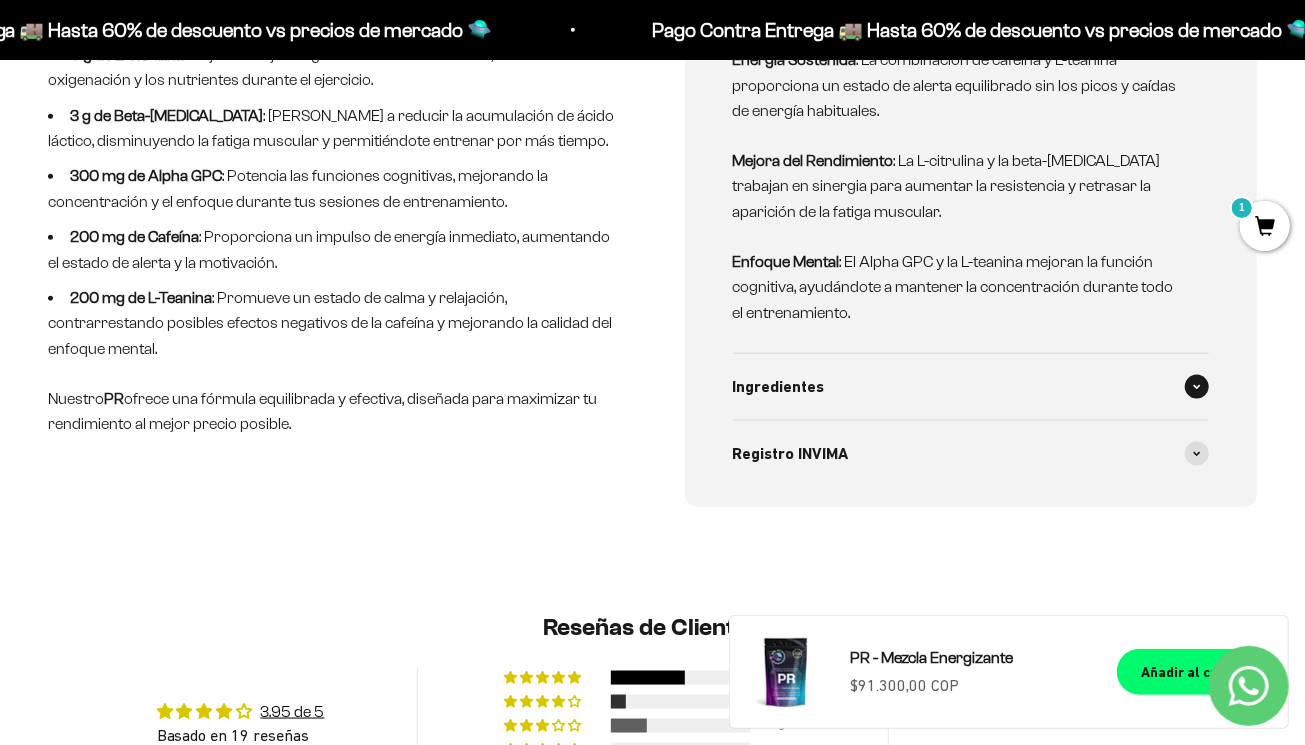 click at bounding box center (1197, 387) 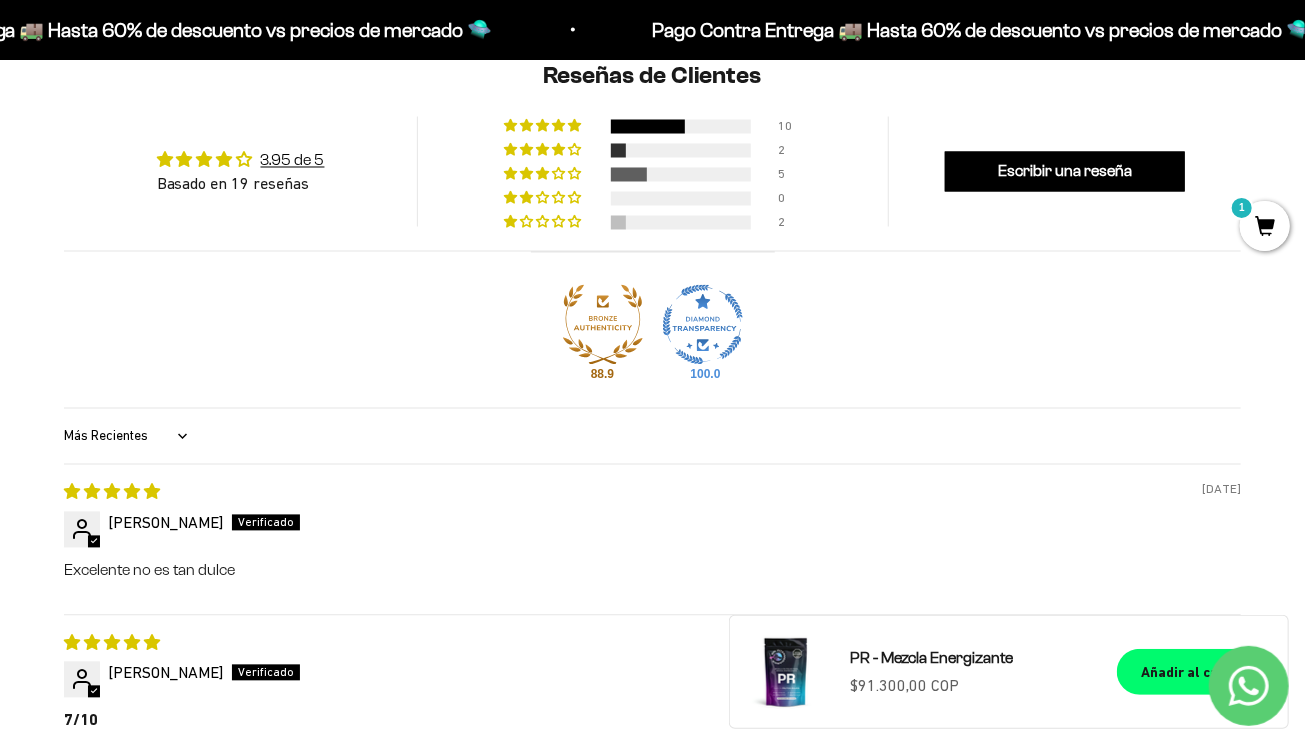 scroll, scrollTop: 1700, scrollLeft: 0, axis: vertical 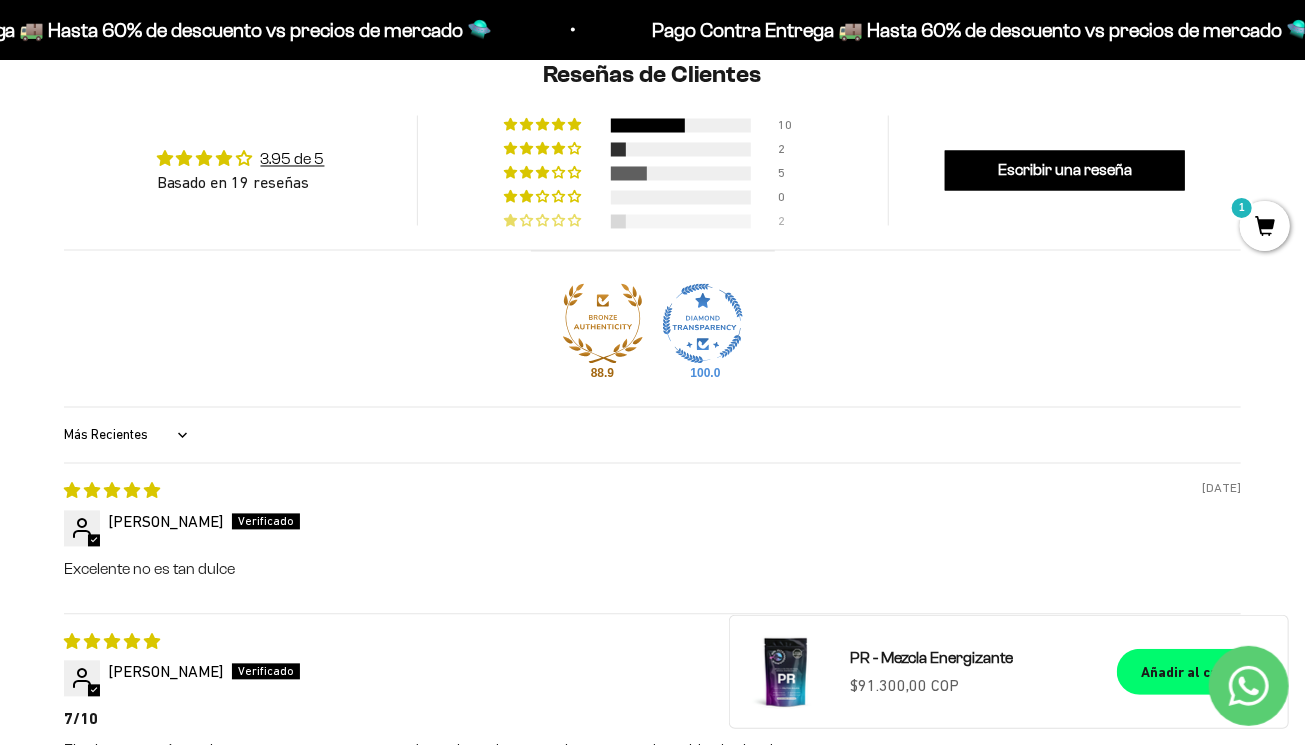 click at bounding box center [544, 221] 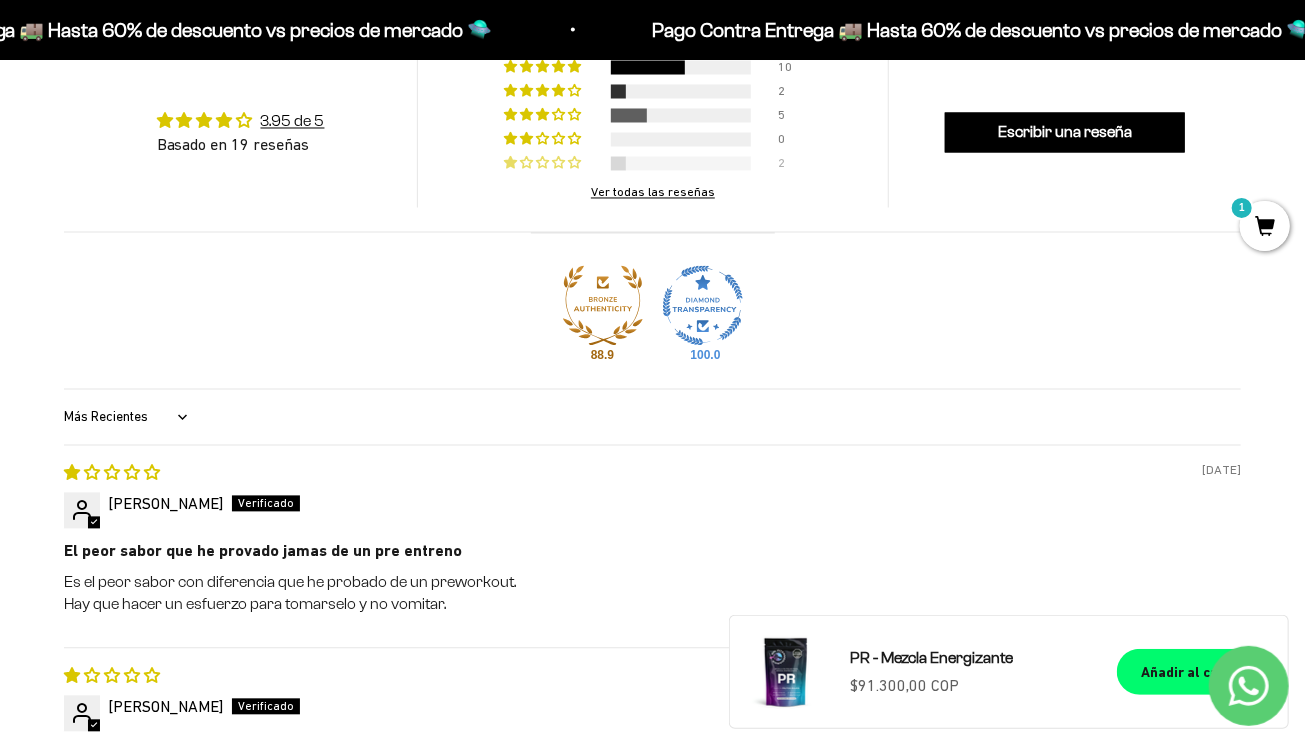scroll, scrollTop: 1704, scrollLeft: 0, axis: vertical 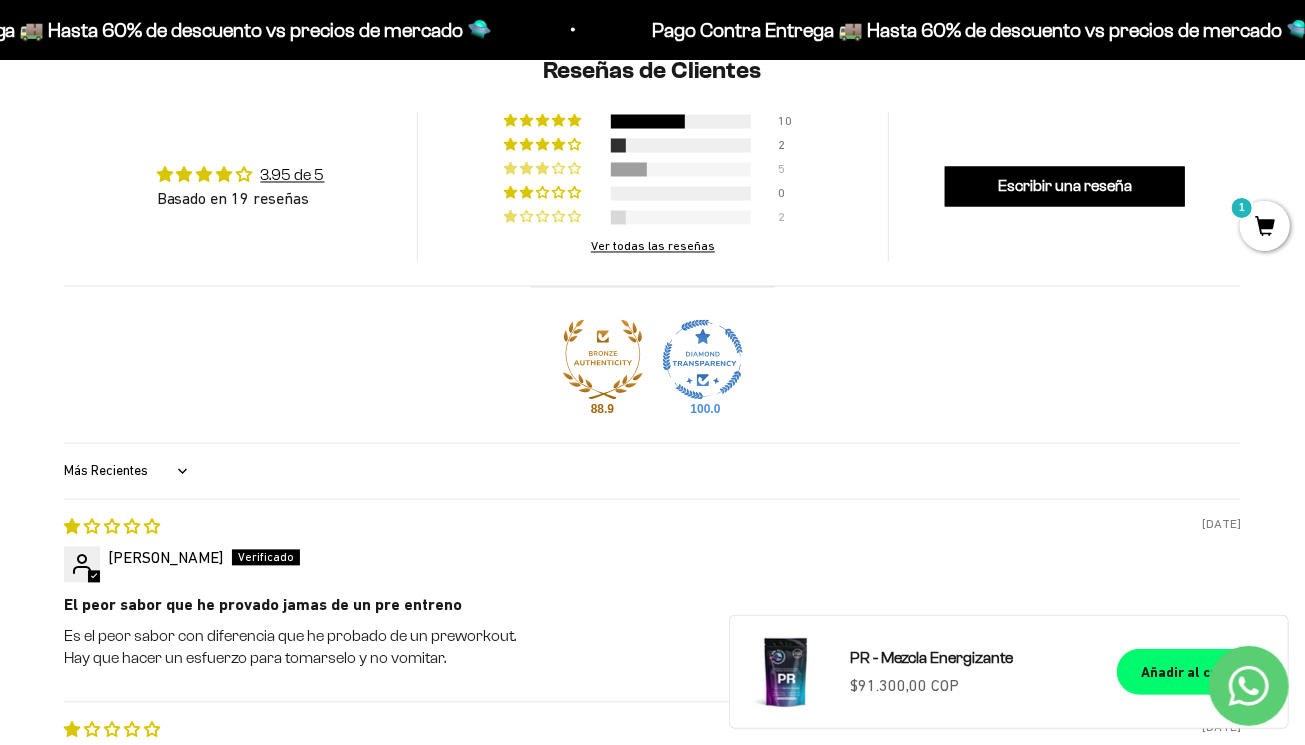 click at bounding box center (629, 170) 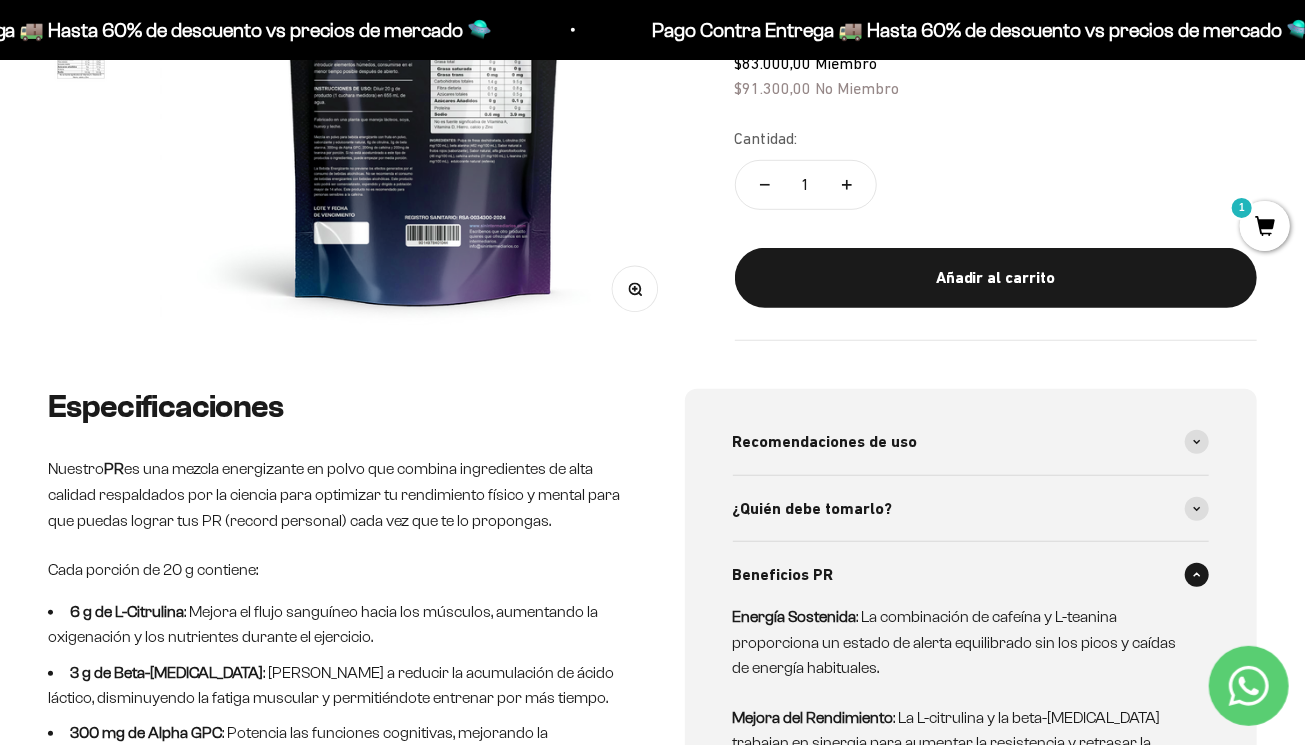 scroll, scrollTop: 0, scrollLeft: 0, axis: both 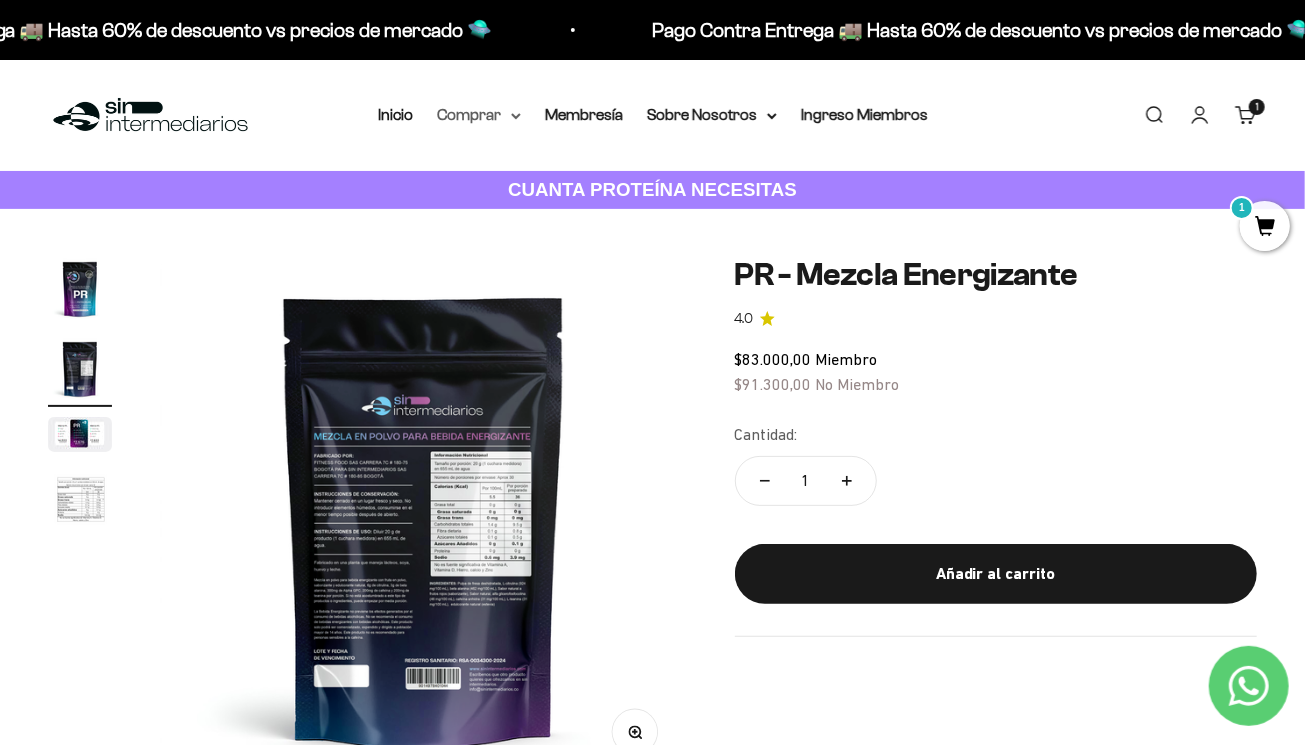 click on "Comprar" at bounding box center (479, 115) 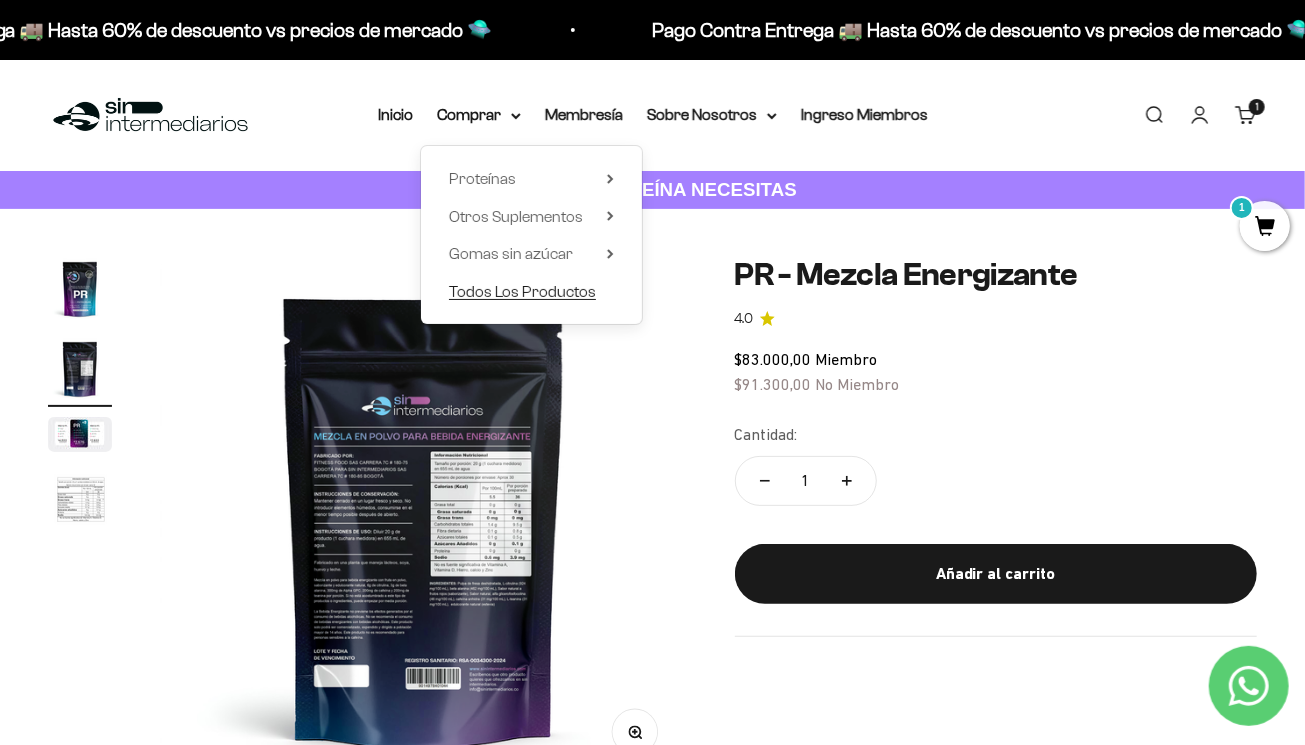 click on "Todos Los Productos" at bounding box center [522, 291] 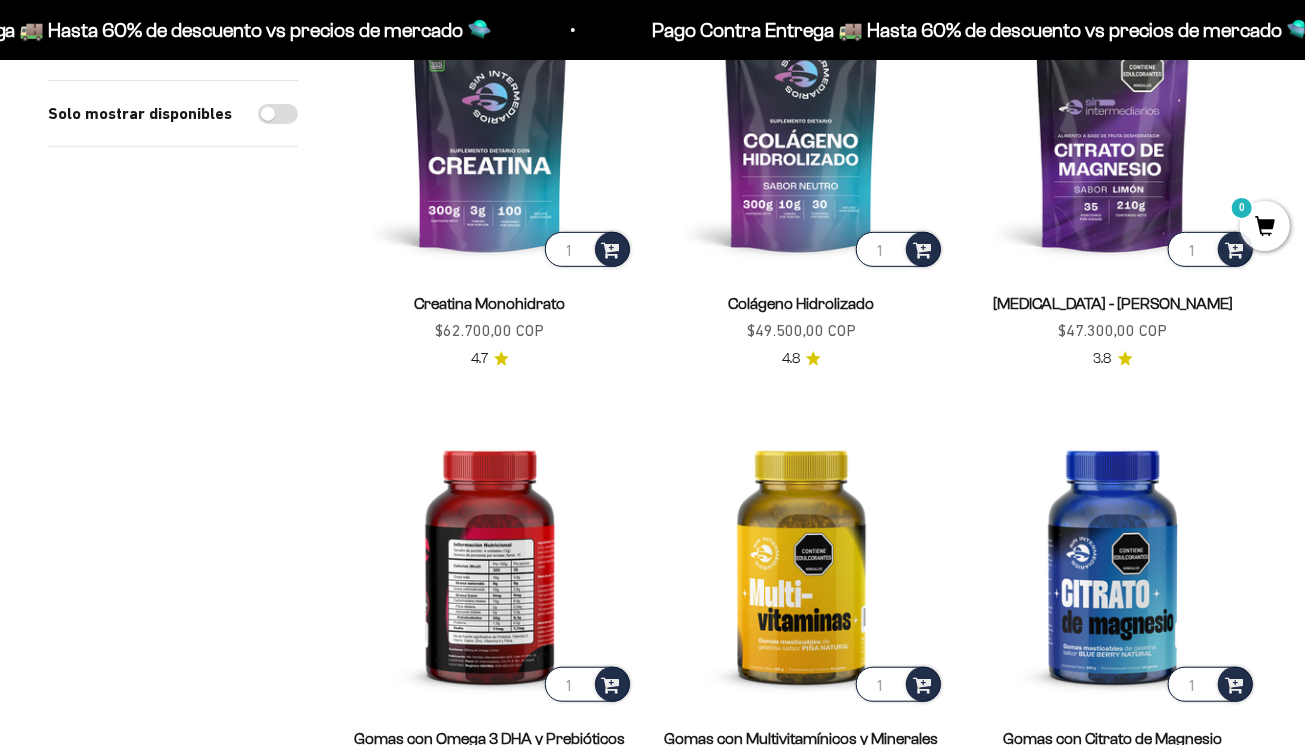 scroll, scrollTop: 100, scrollLeft: 0, axis: vertical 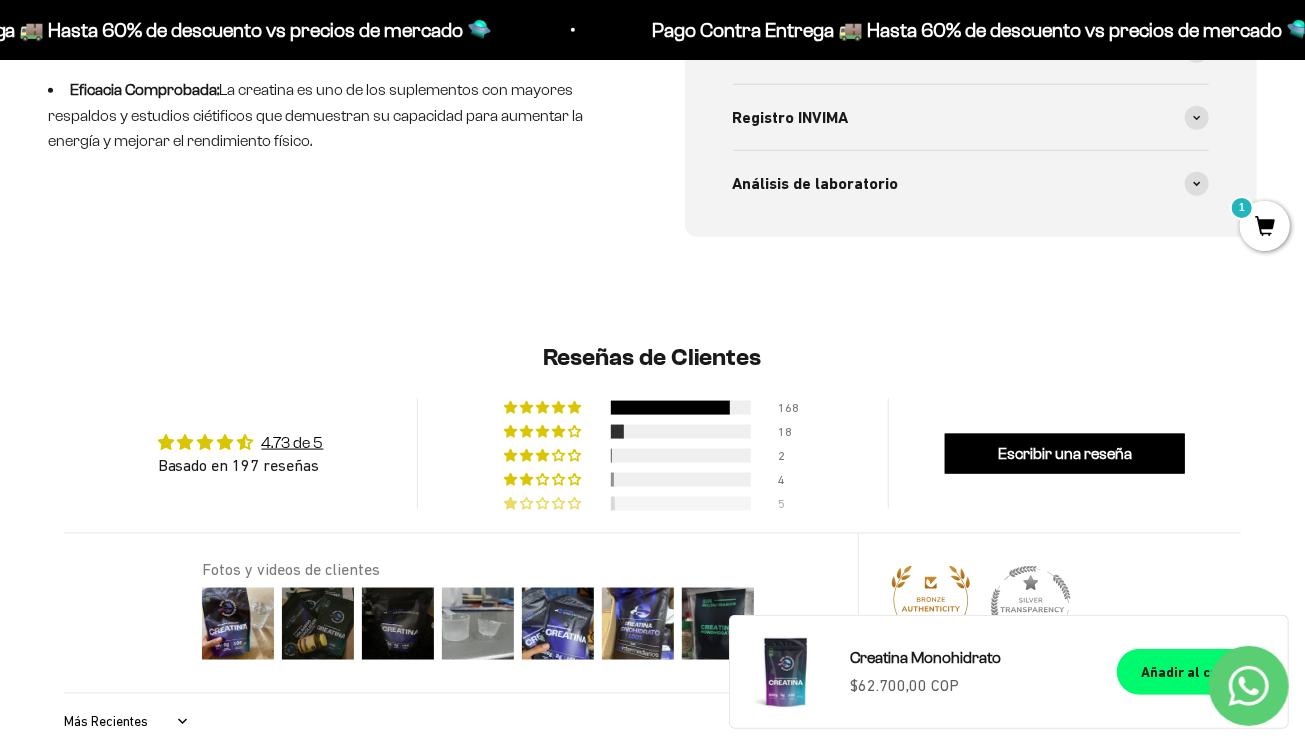 click at bounding box center [544, 503] 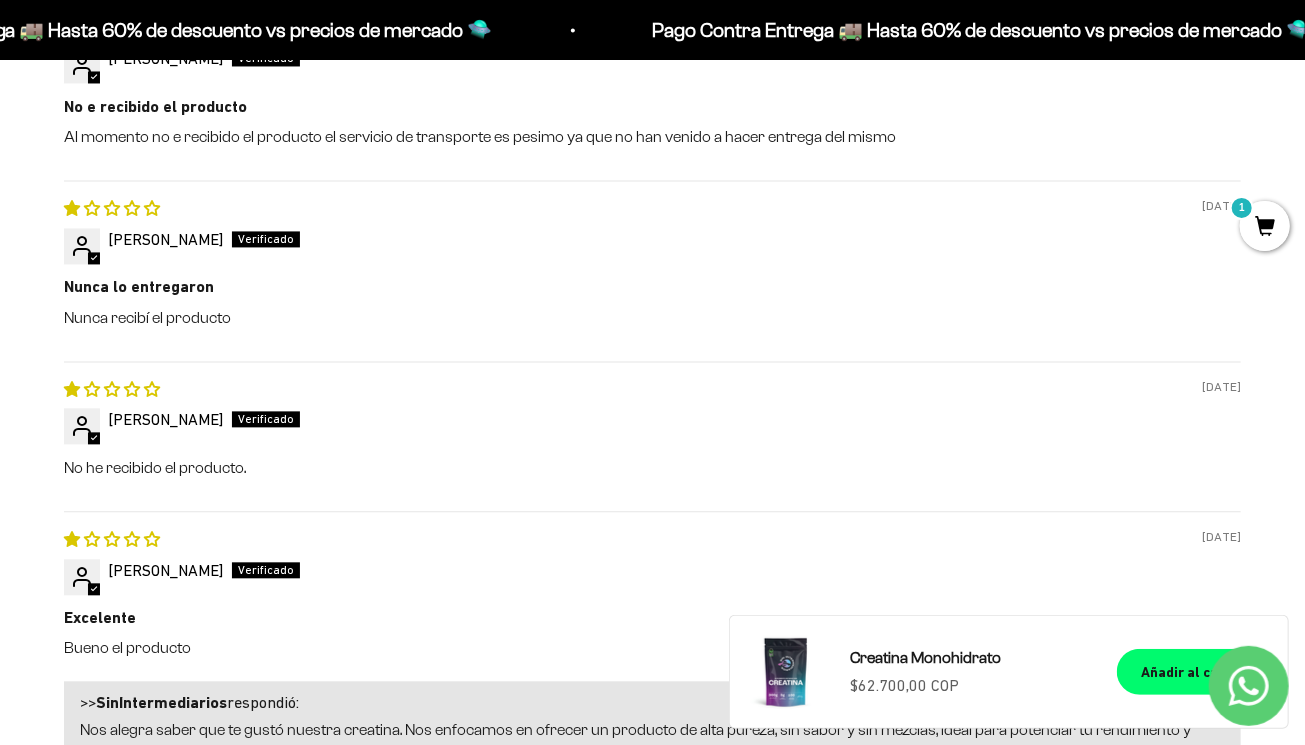 scroll, scrollTop: 1290, scrollLeft: 0, axis: vertical 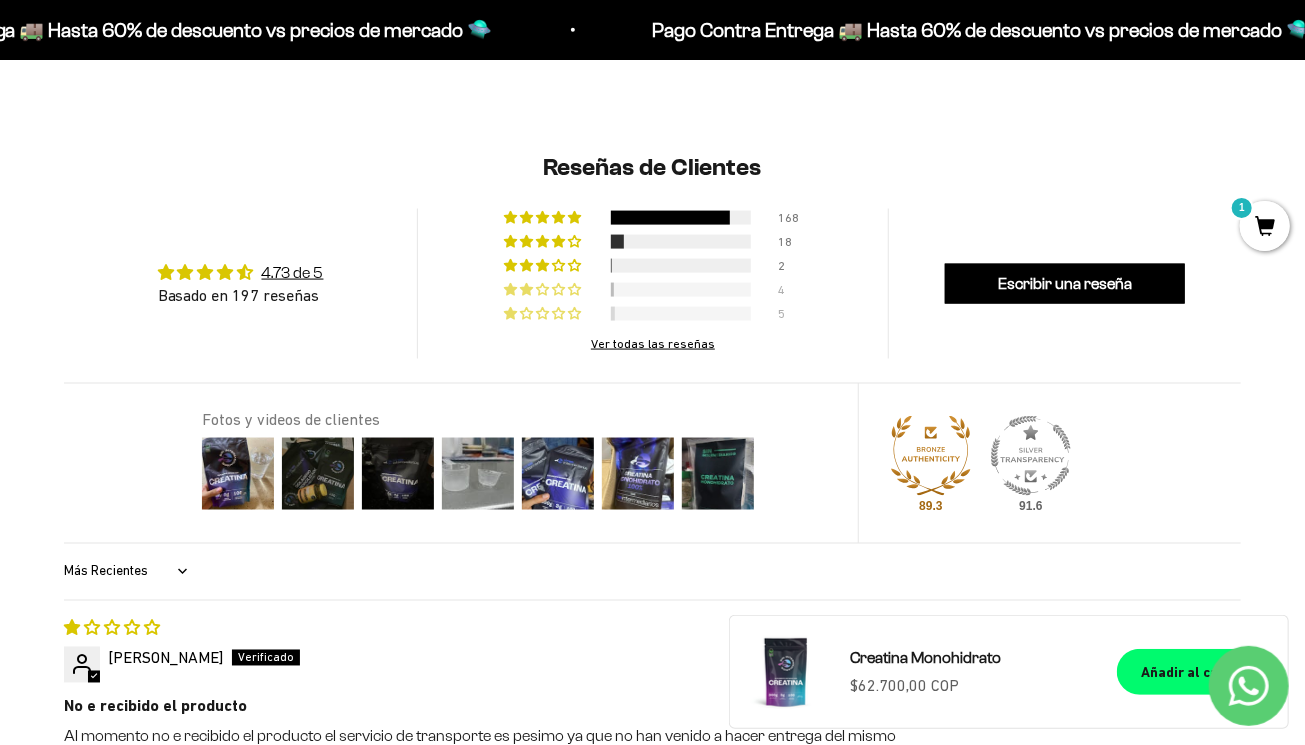 click at bounding box center [544, 289] 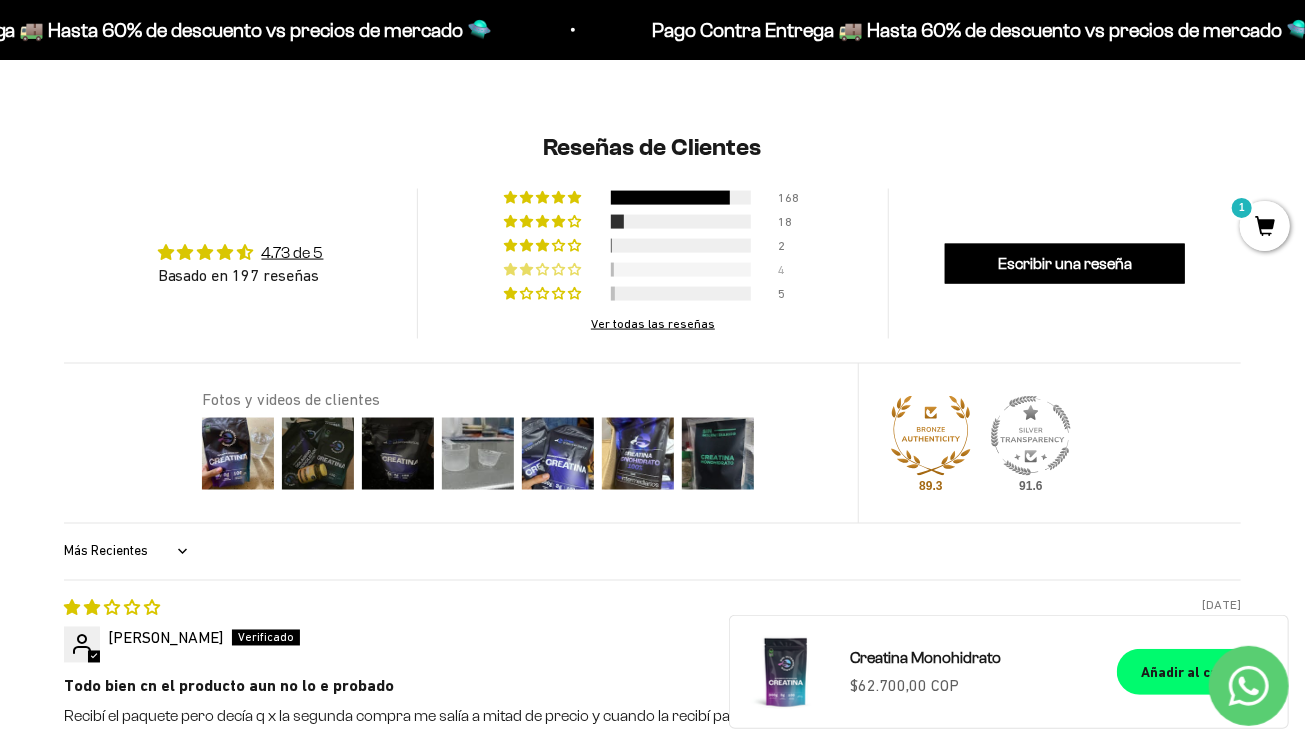 scroll, scrollTop: 1190, scrollLeft: 0, axis: vertical 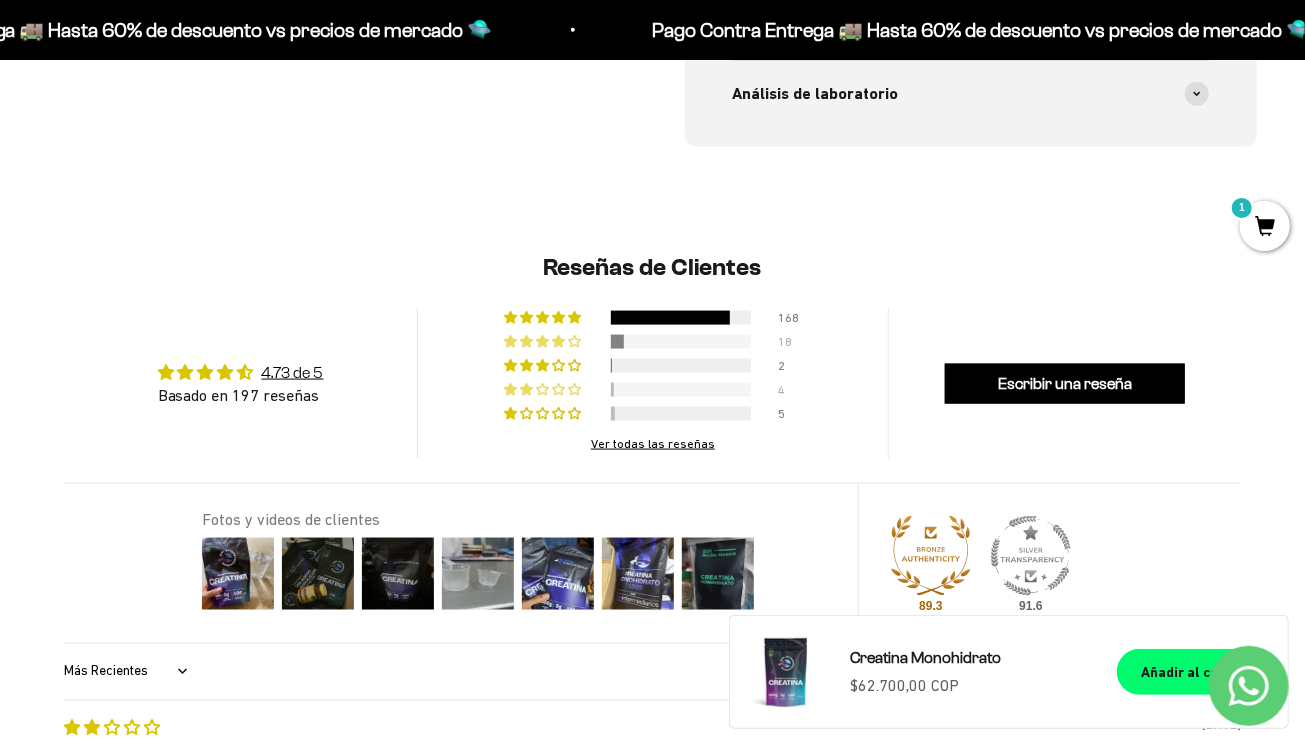 click at bounding box center [560, 341] 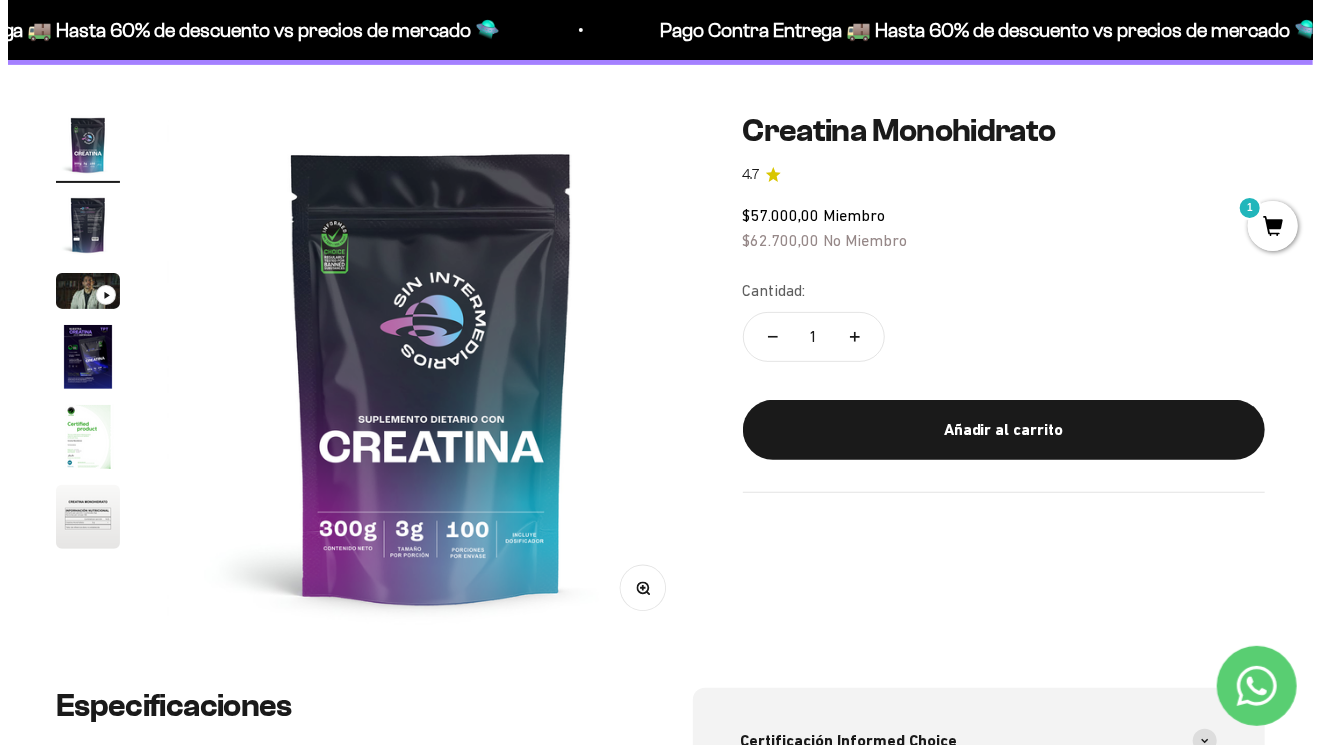scroll, scrollTop: 200, scrollLeft: 0, axis: vertical 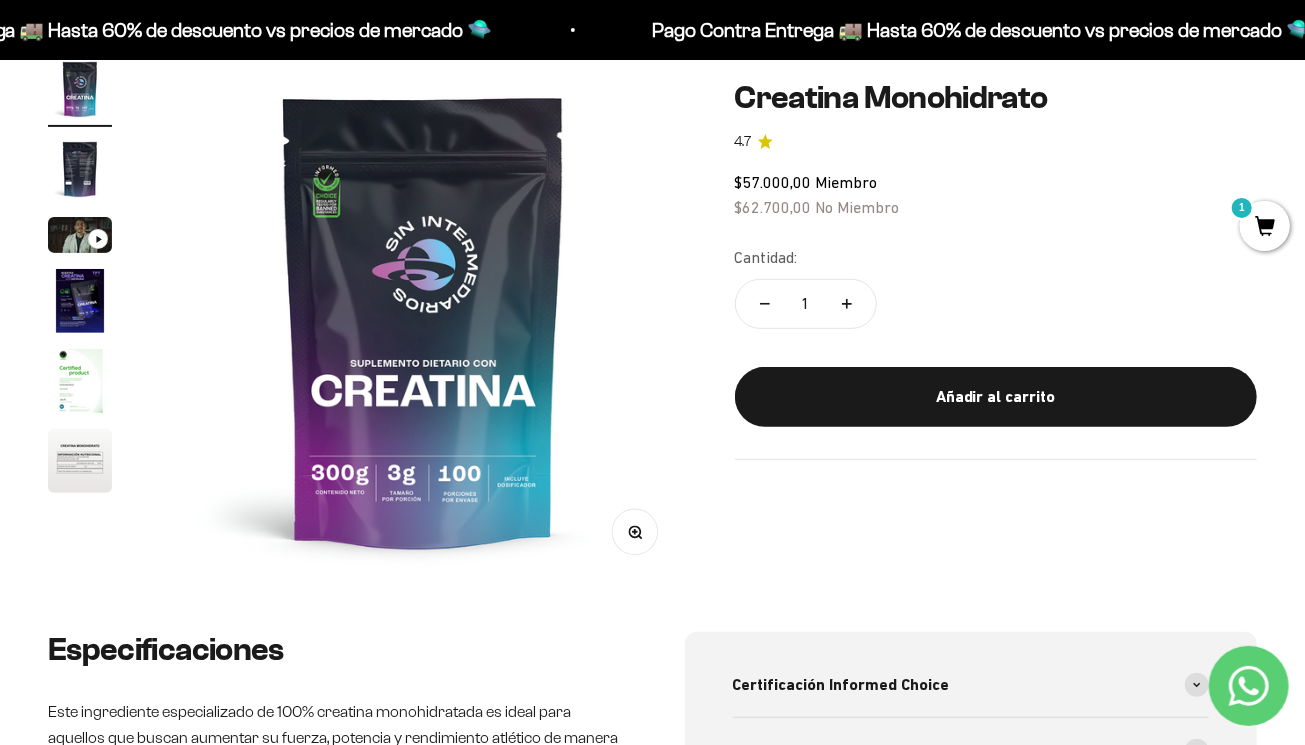 click on "1" at bounding box center [1265, 226] 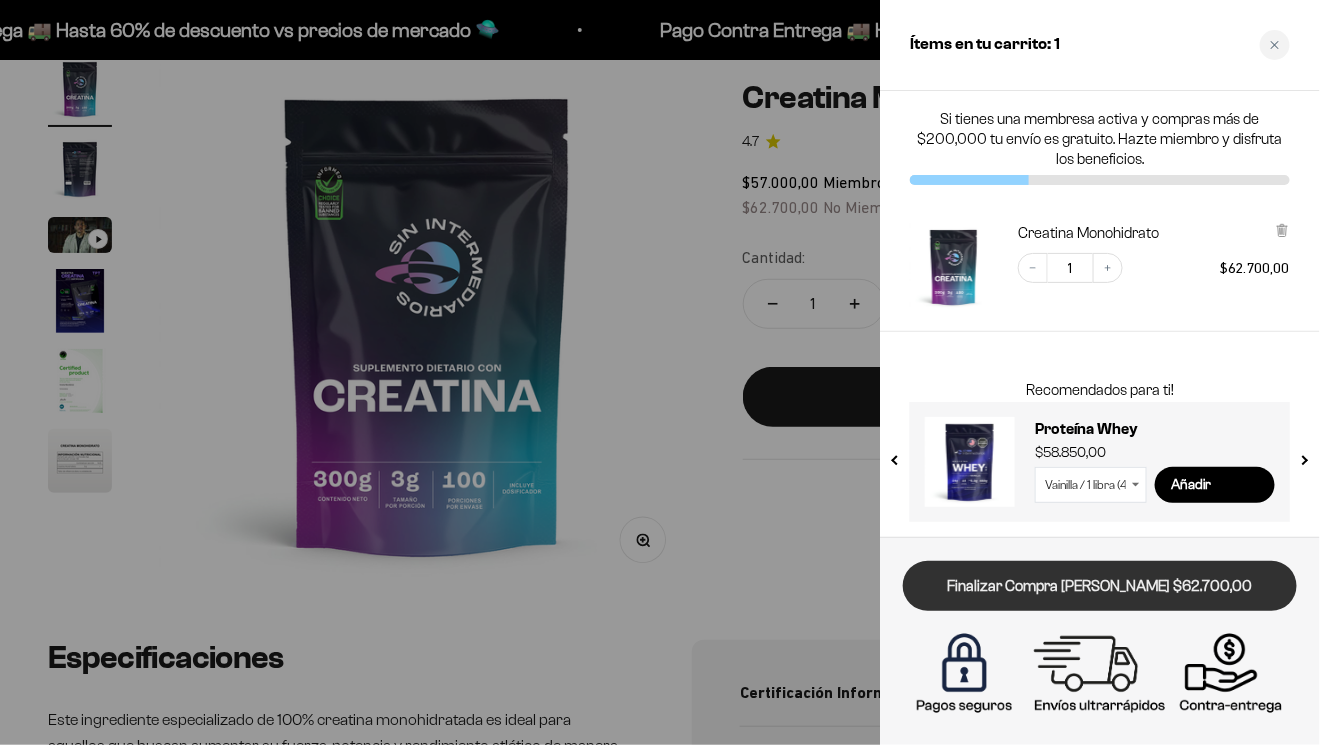 click on "Finalizar Compra [PERSON_NAME] $62.700,00" at bounding box center [1100, 586] 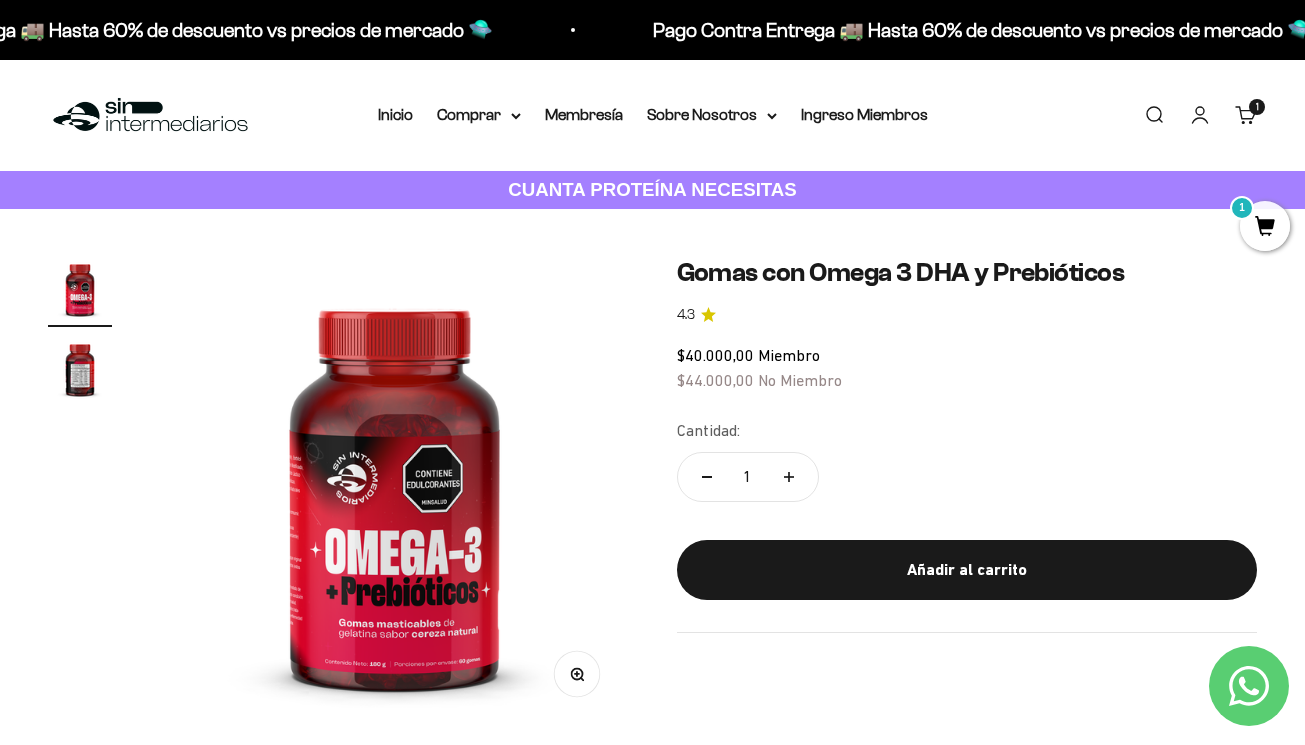 scroll, scrollTop: 0, scrollLeft: 0, axis: both 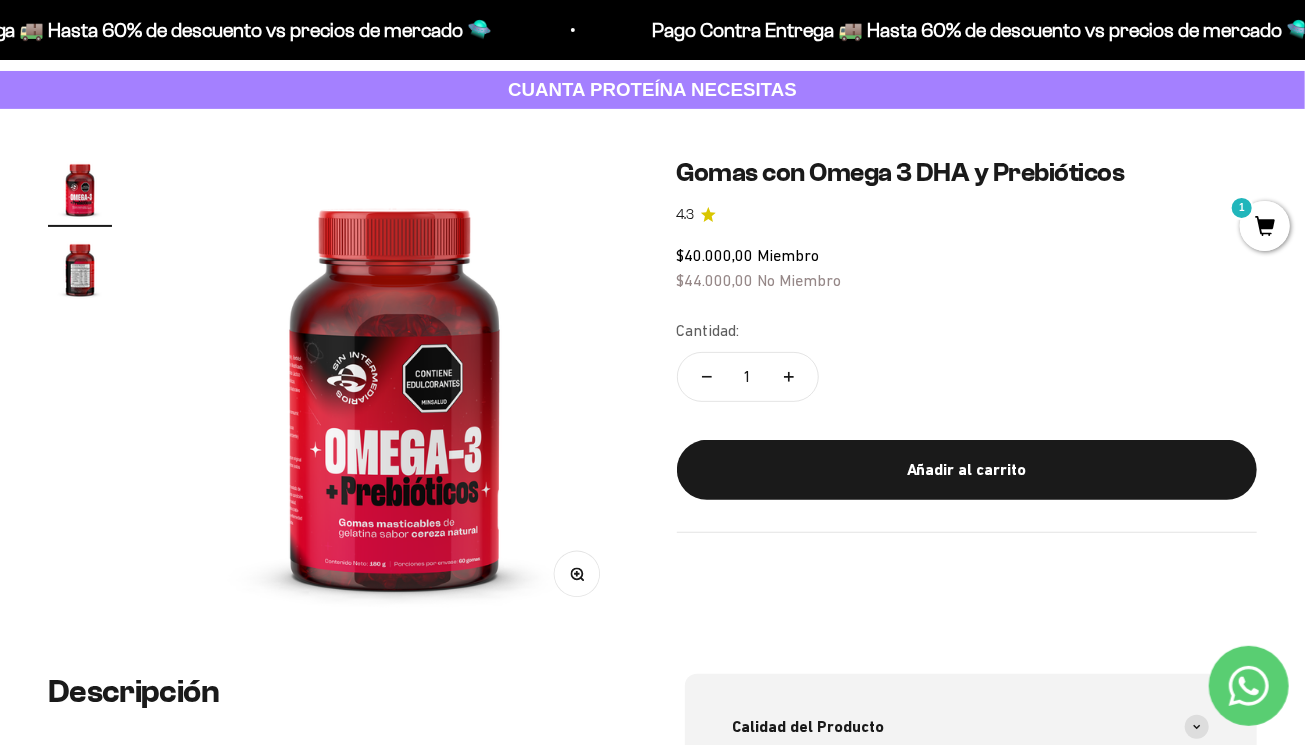 click at bounding box center (80, 269) 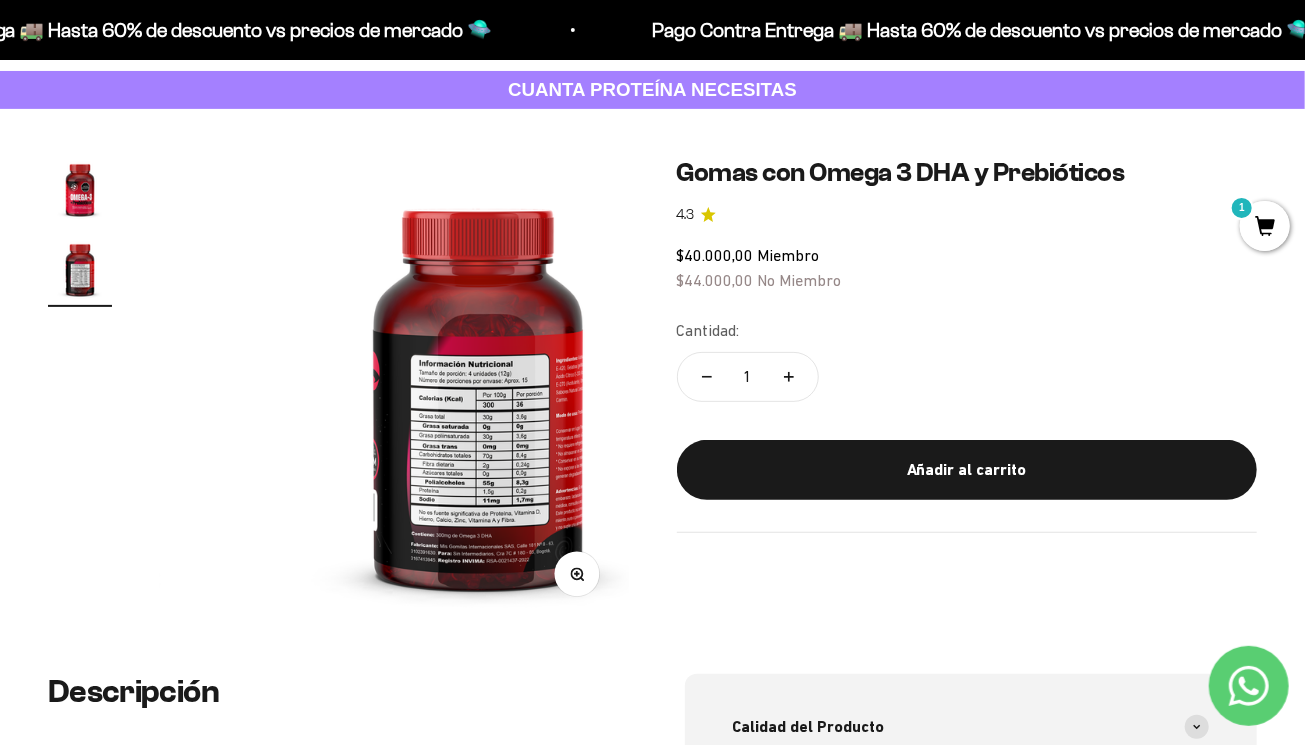 scroll, scrollTop: 0, scrollLeft: 480, axis: horizontal 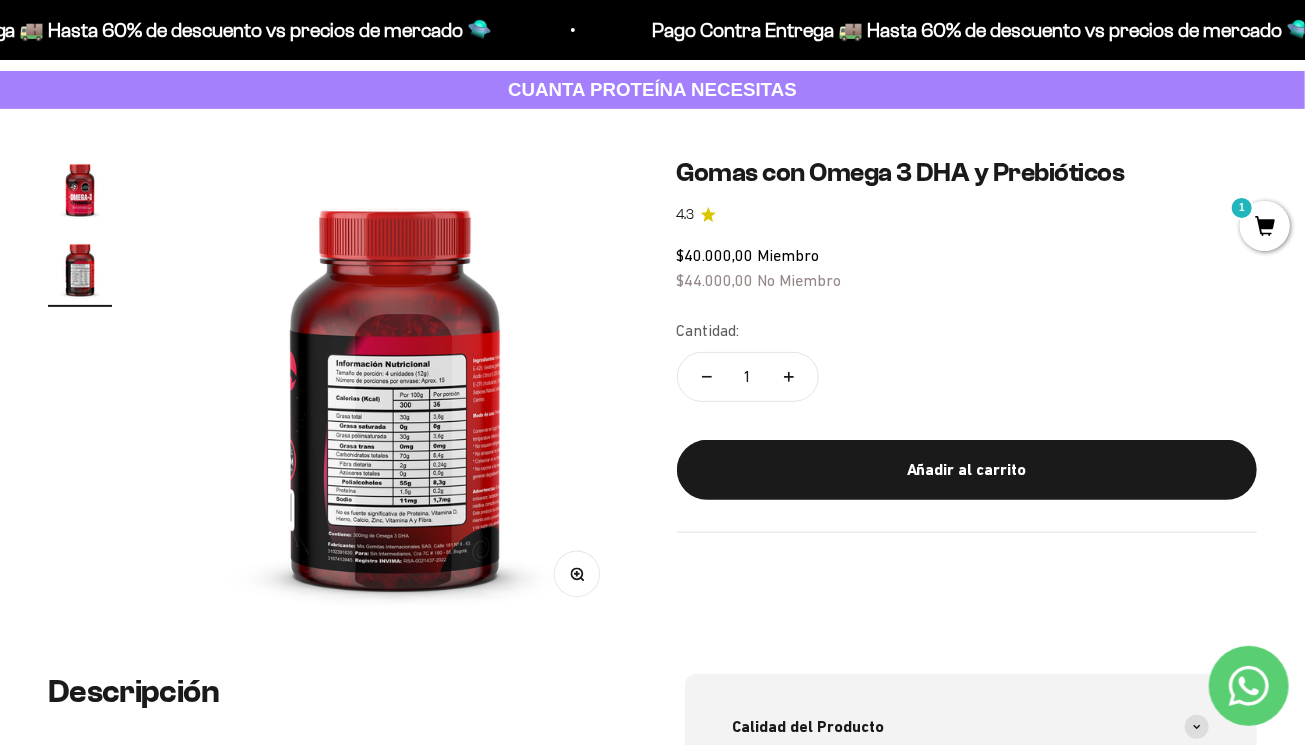 click 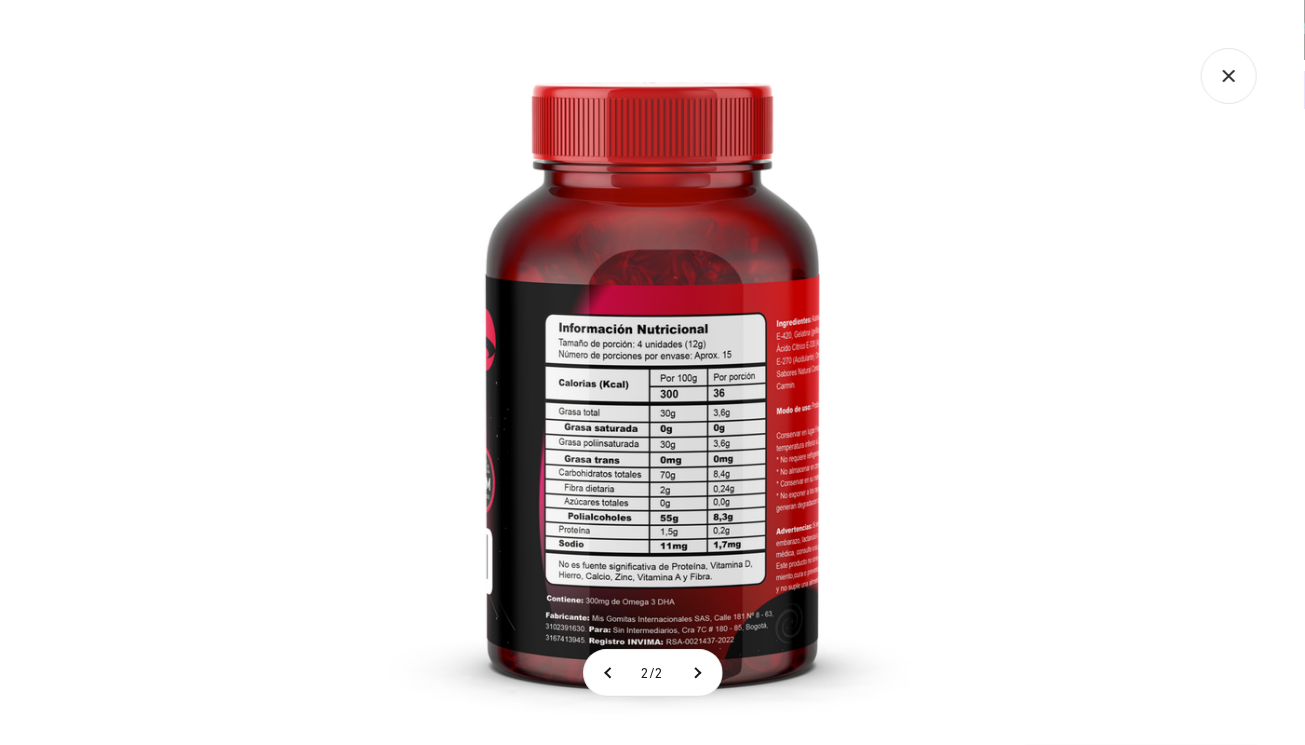 click at bounding box center (652, 372) 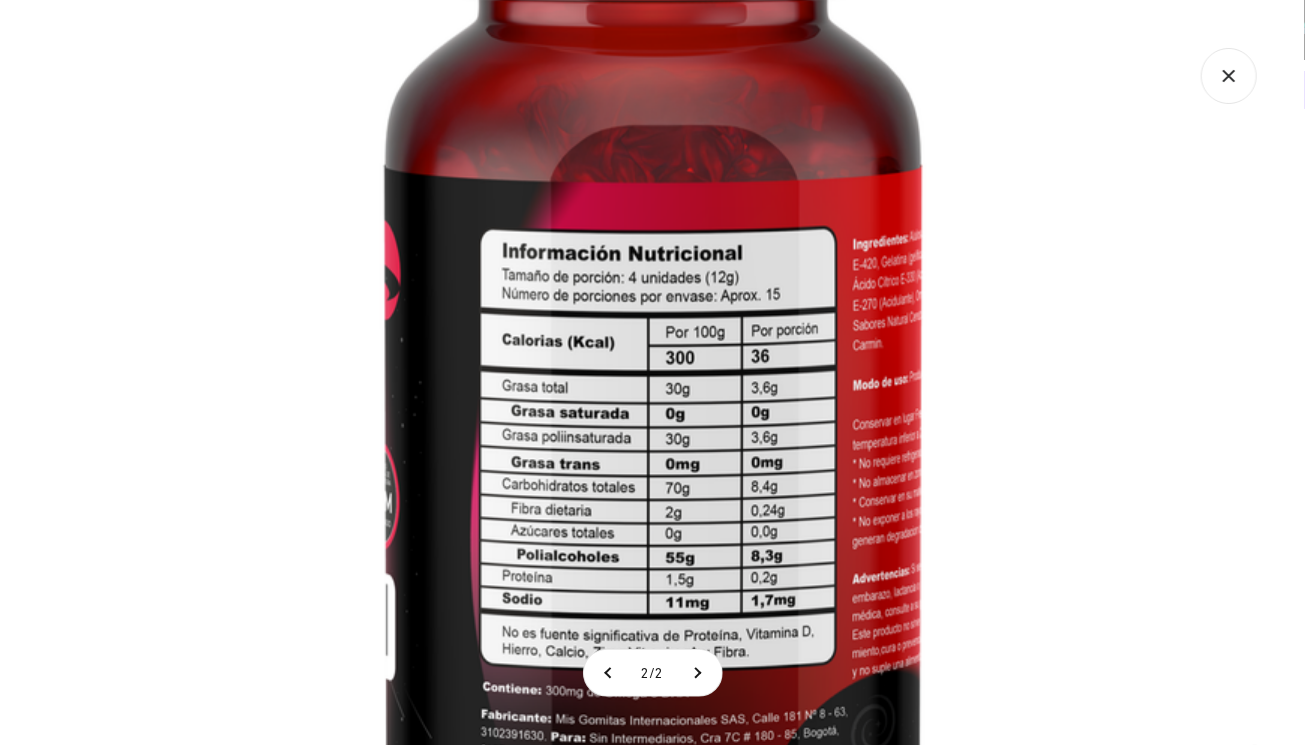 click at bounding box center (653, 323) 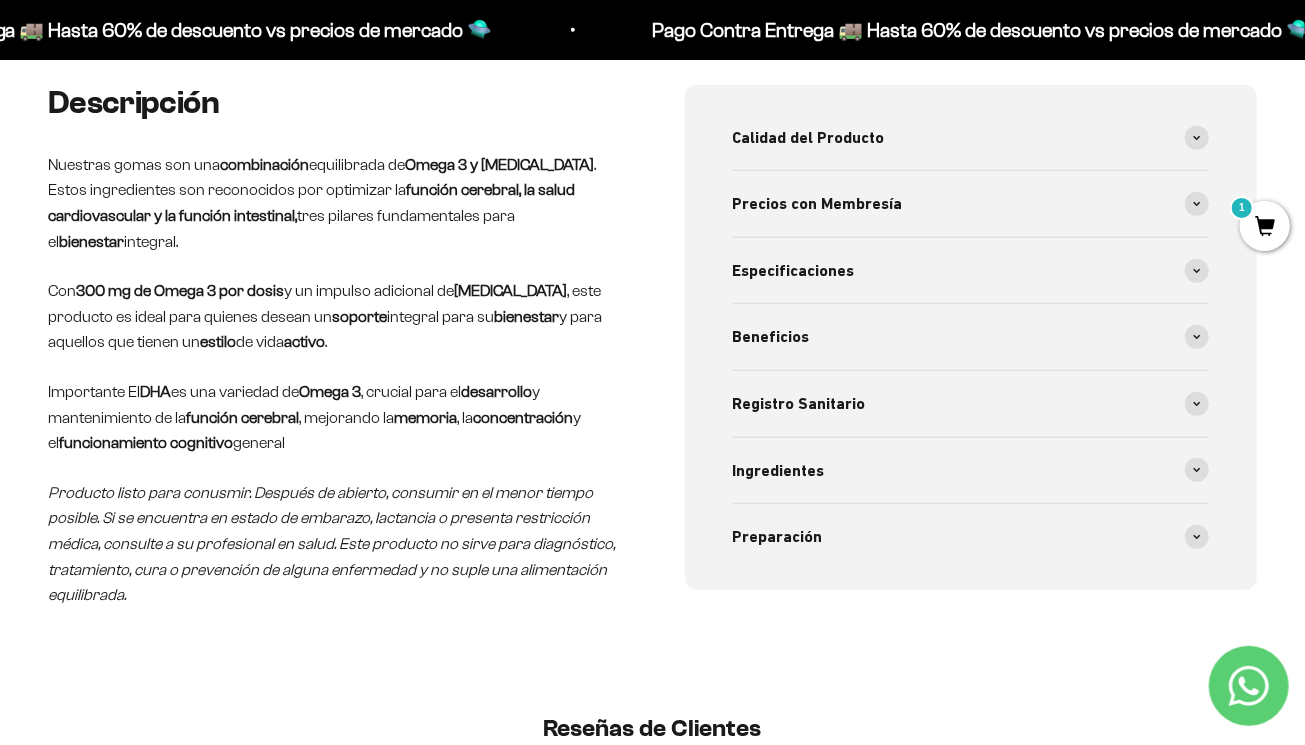 scroll, scrollTop: 700, scrollLeft: 0, axis: vertical 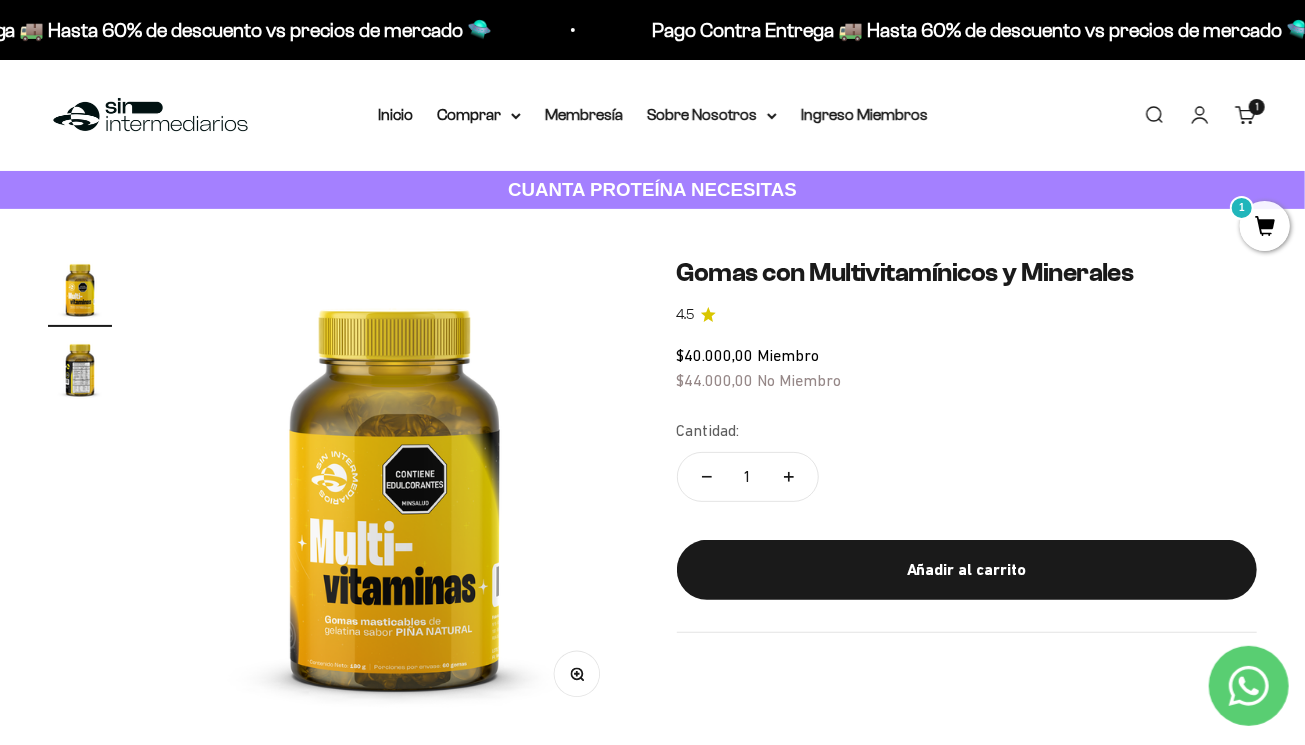 click at bounding box center [80, 369] 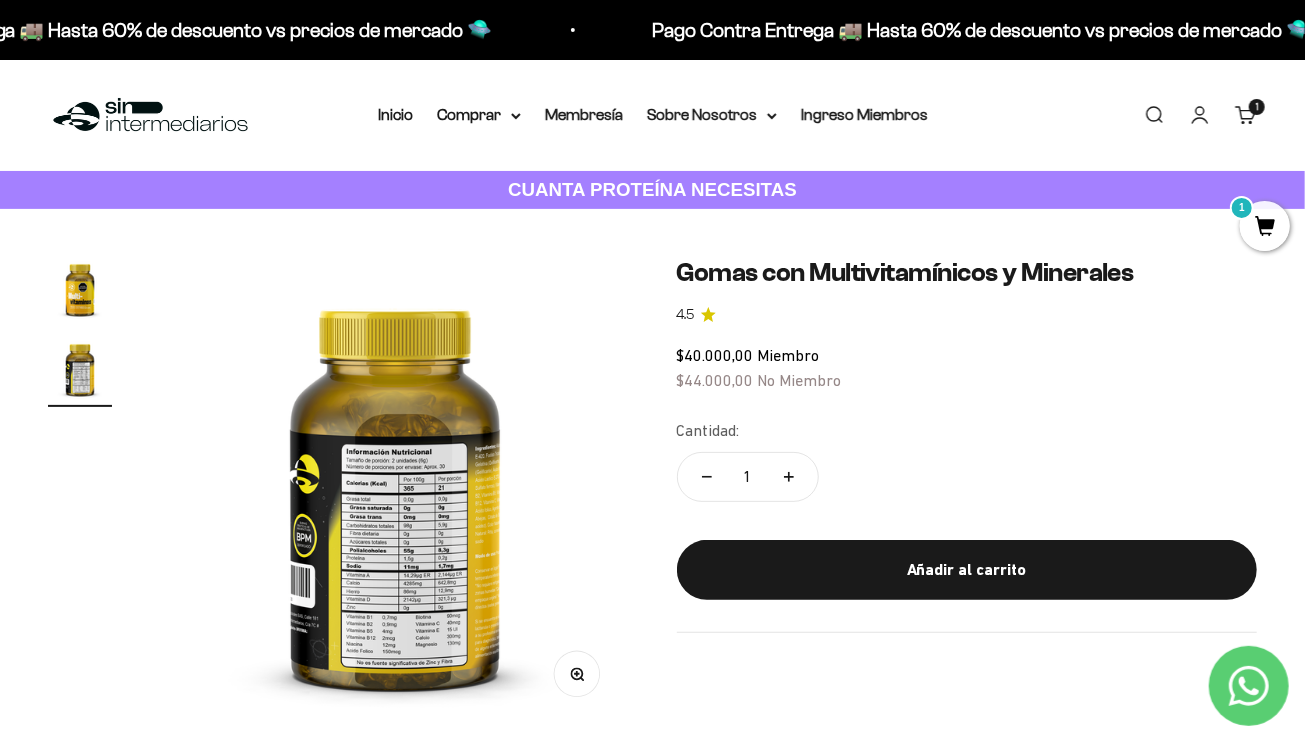 click at bounding box center (395, 491) 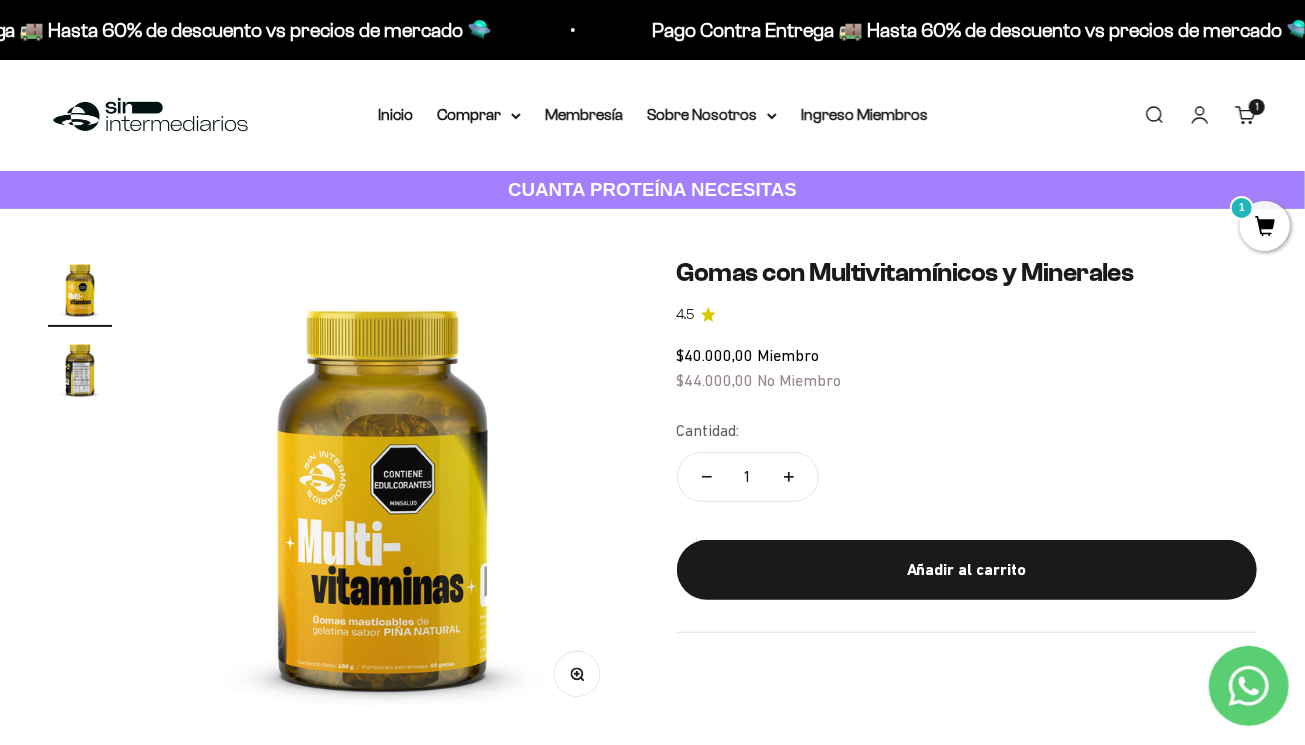 scroll, scrollTop: 0, scrollLeft: 0, axis: both 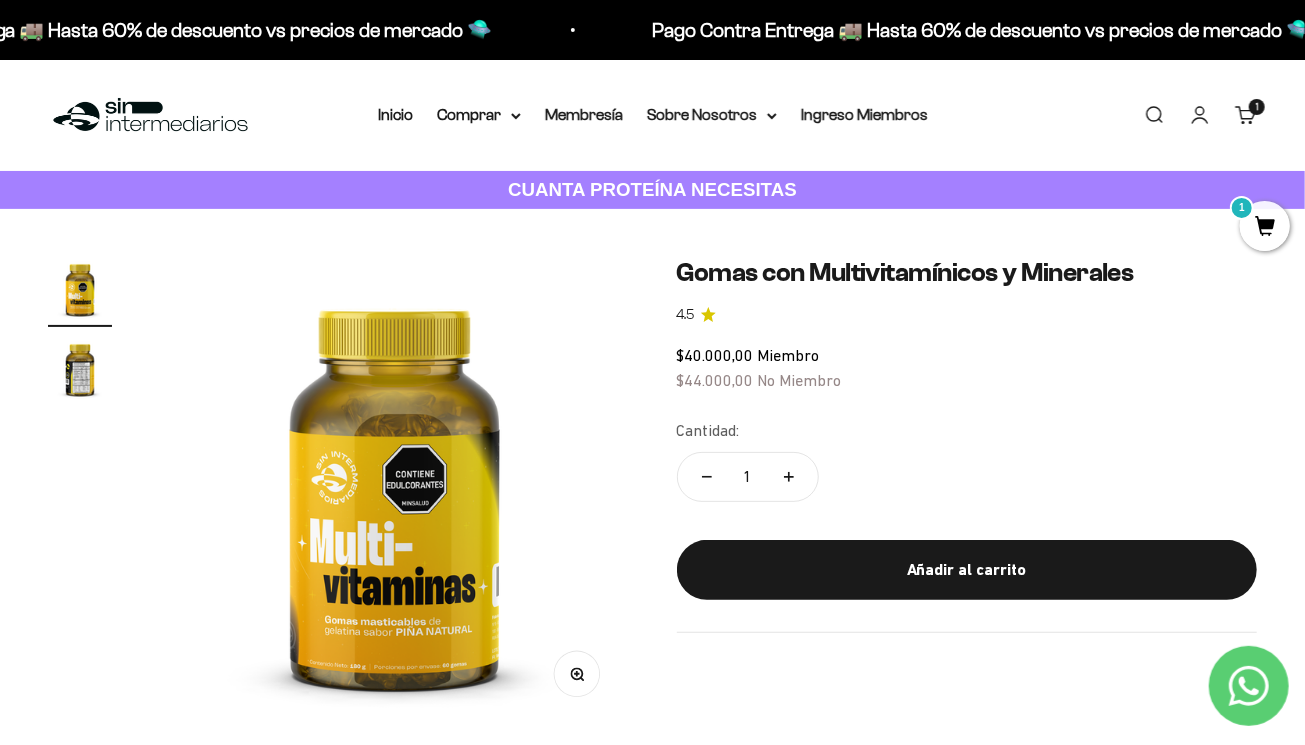 click at bounding box center [394, 491] 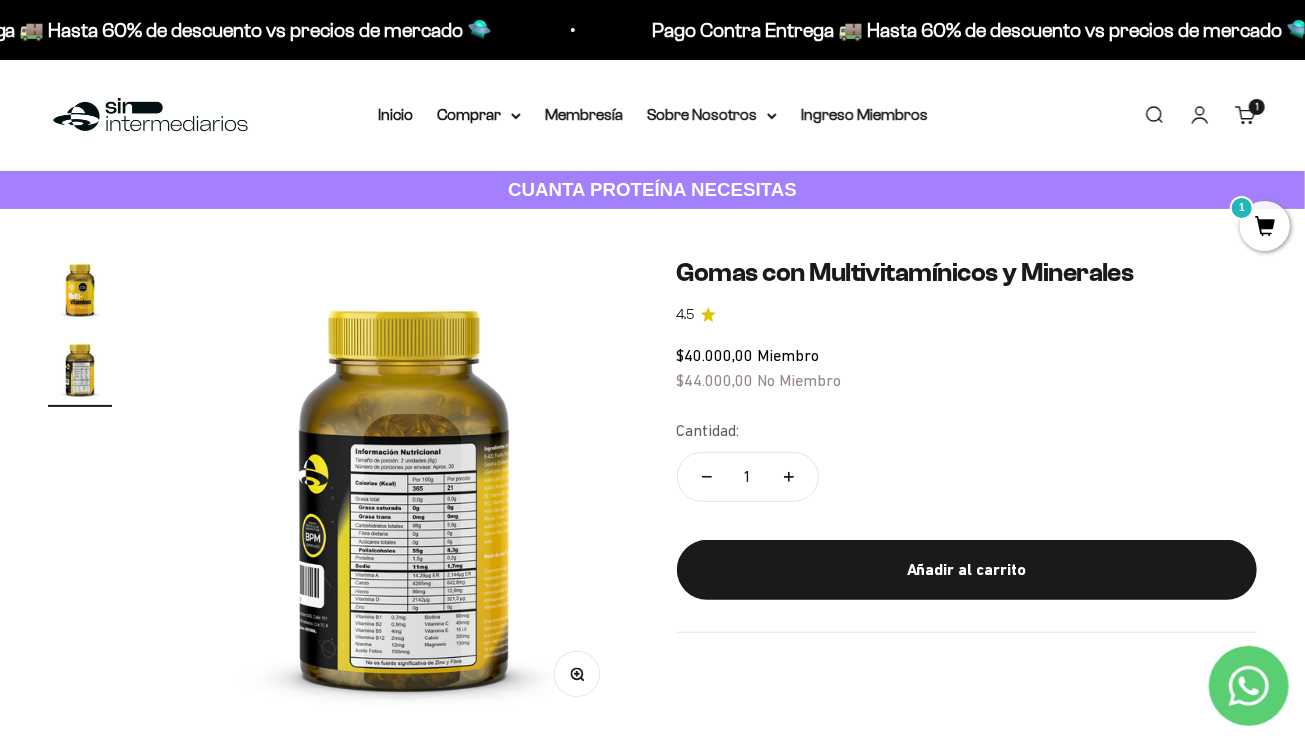 scroll, scrollTop: 0, scrollLeft: 480, axis: horizontal 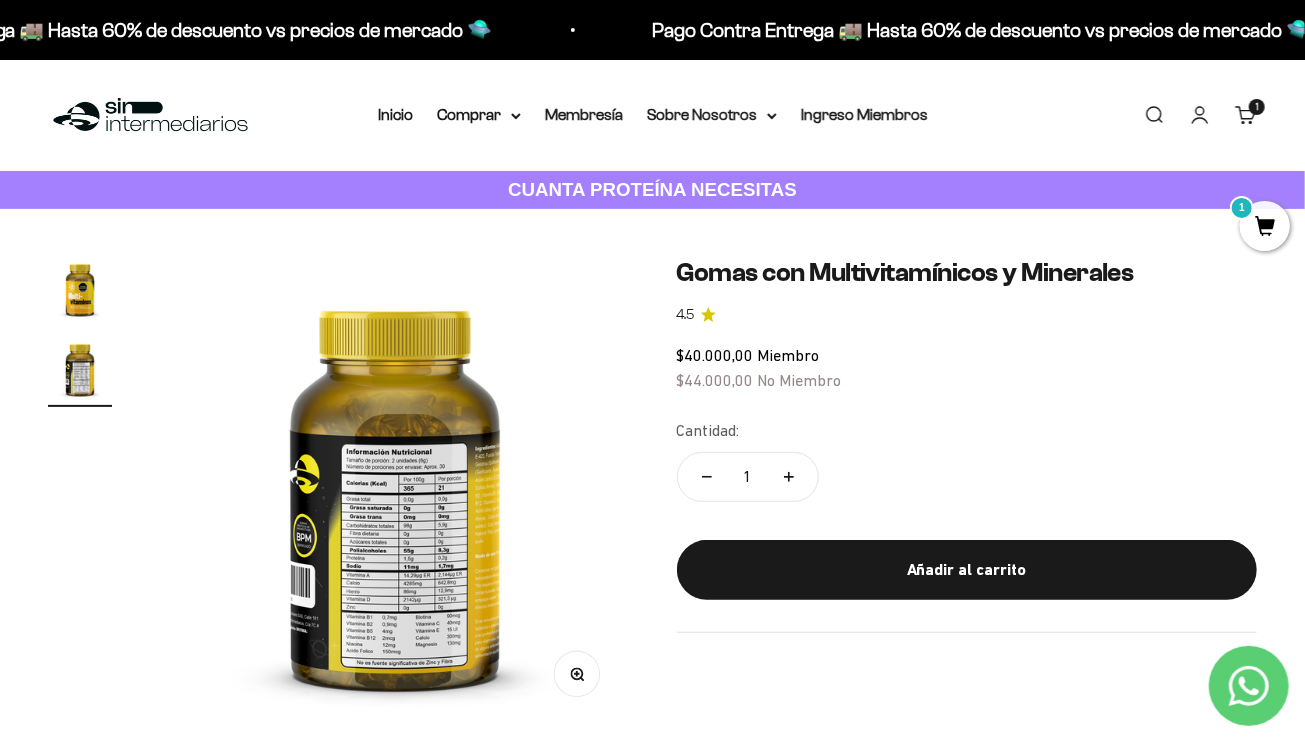 click 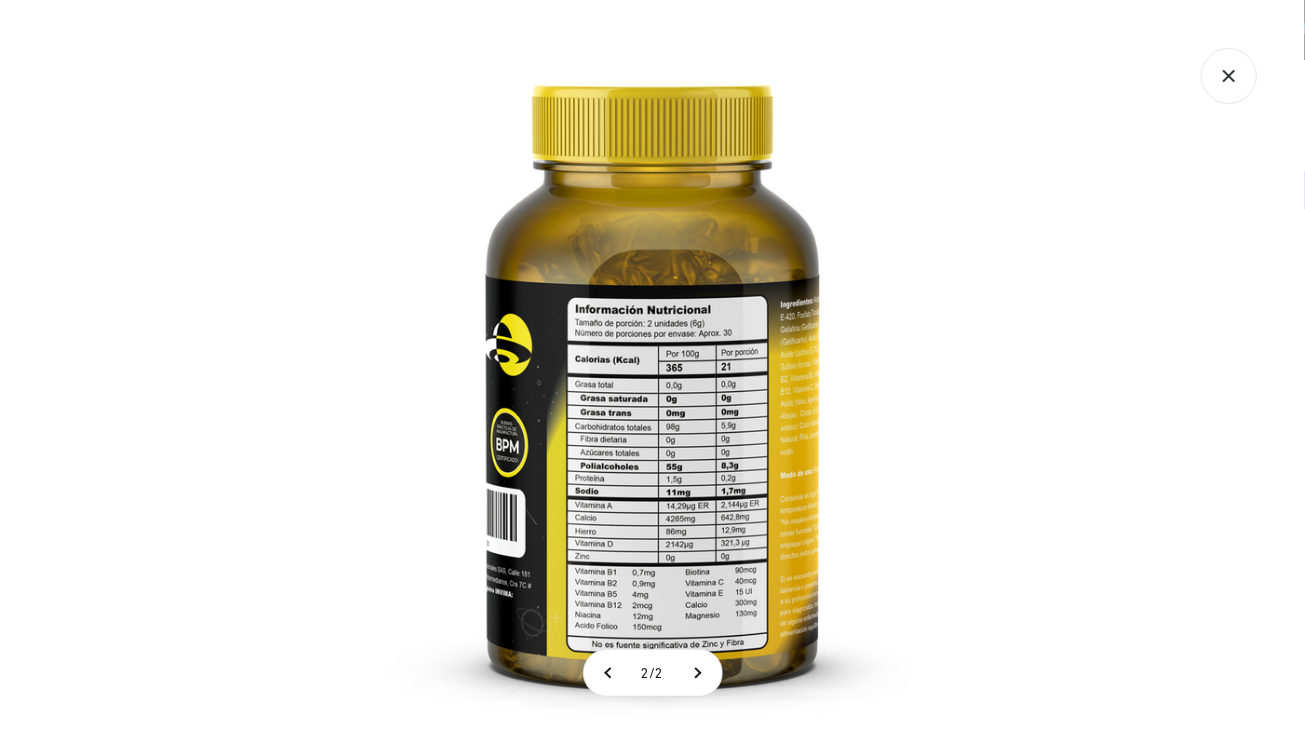 click at bounding box center (652, 372) 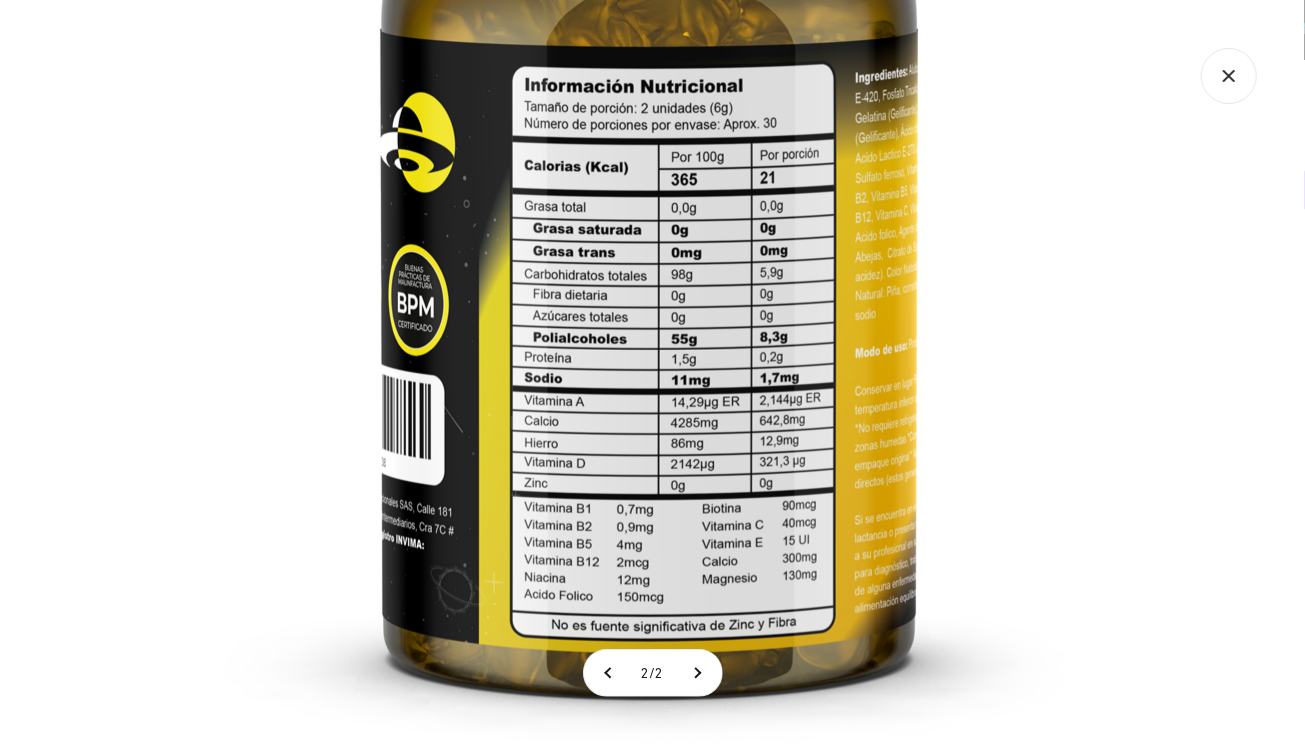 click at bounding box center (649, 187) 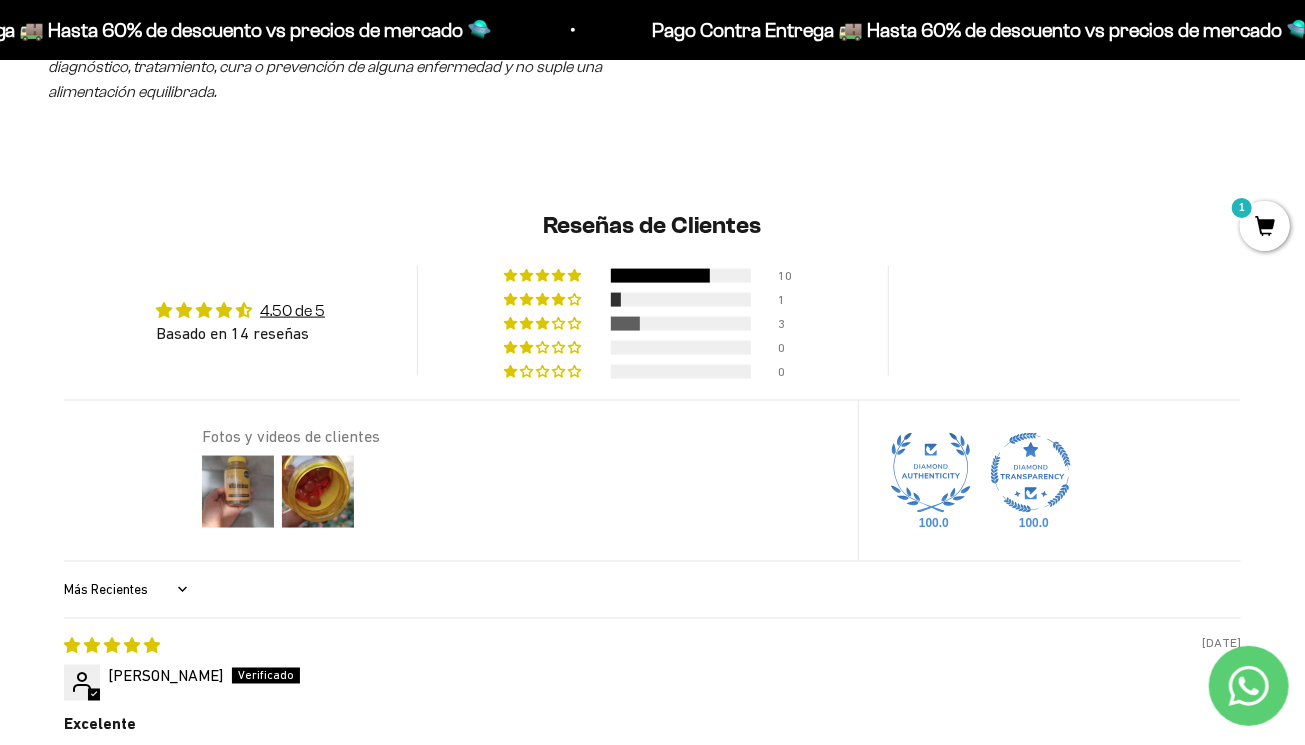 scroll, scrollTop: 1200, scrollLeft: 0, axis: vertical 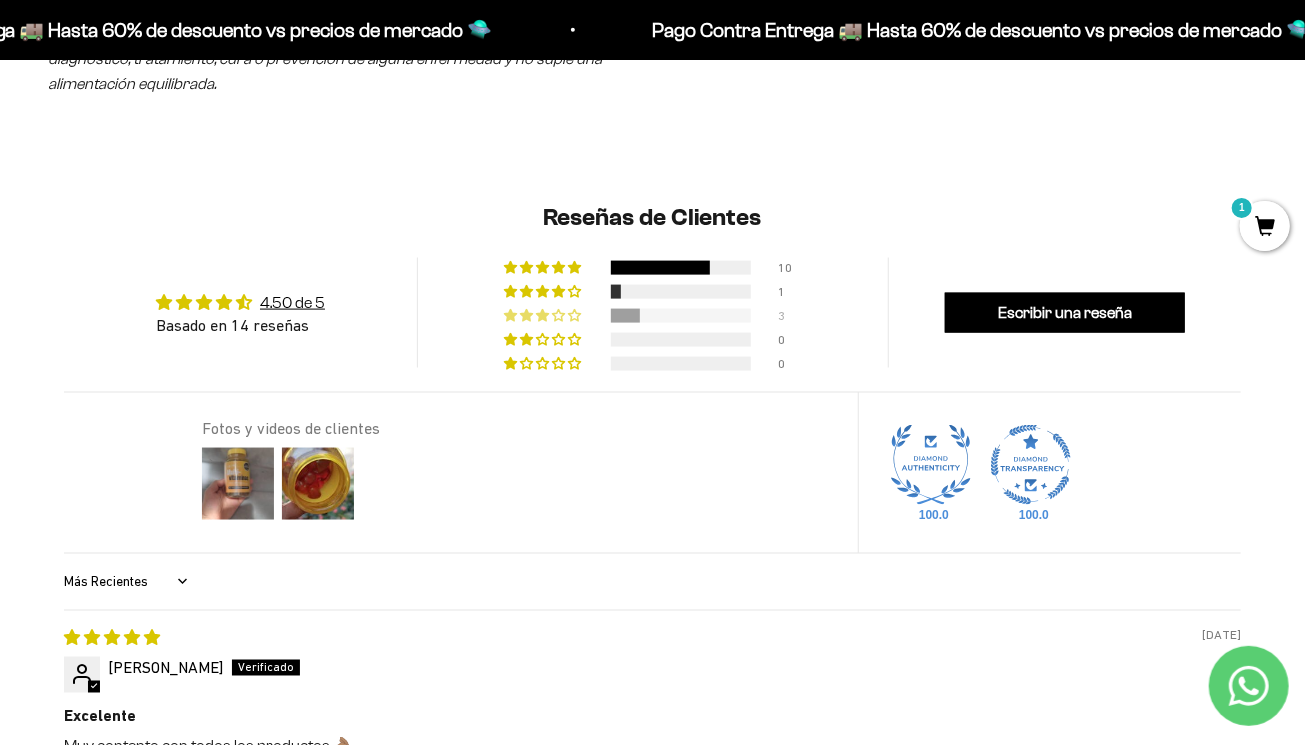 click at bounding box center (560, 315) 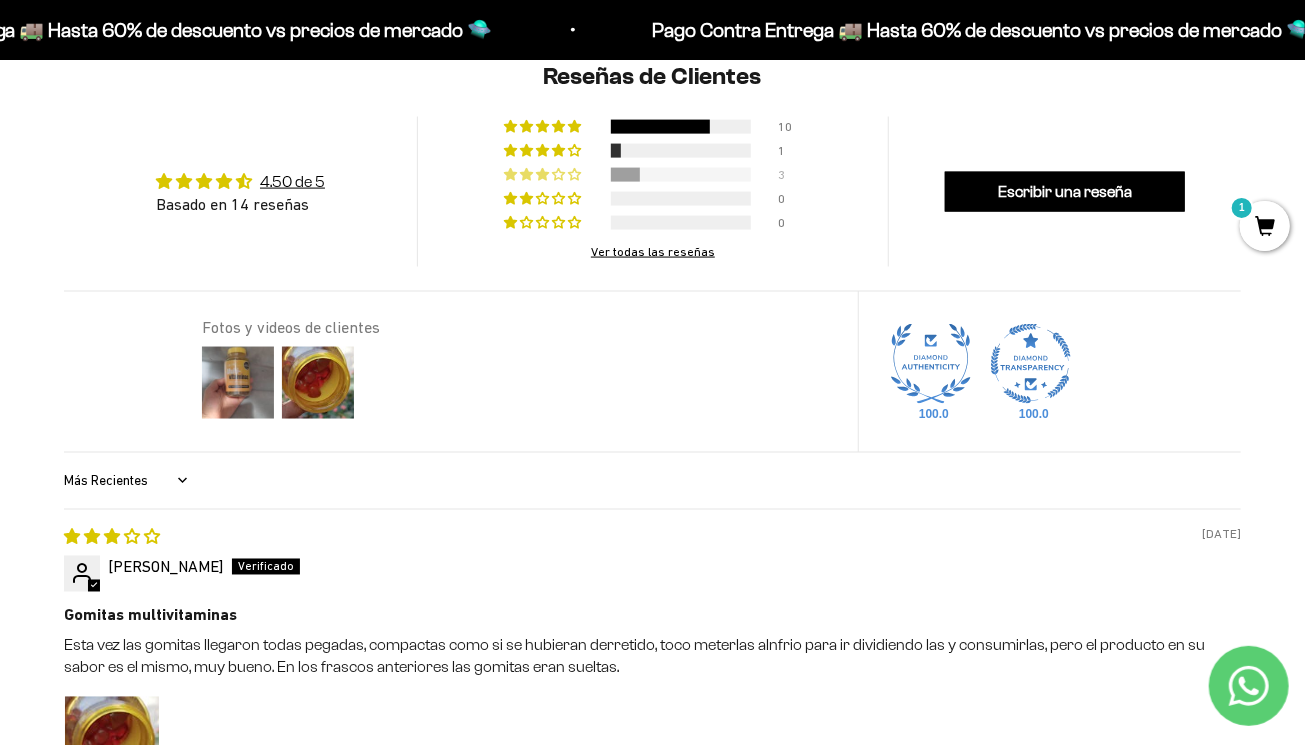 scroll, scrollTop: 1250, scrollLeft: 0, axis: vertical 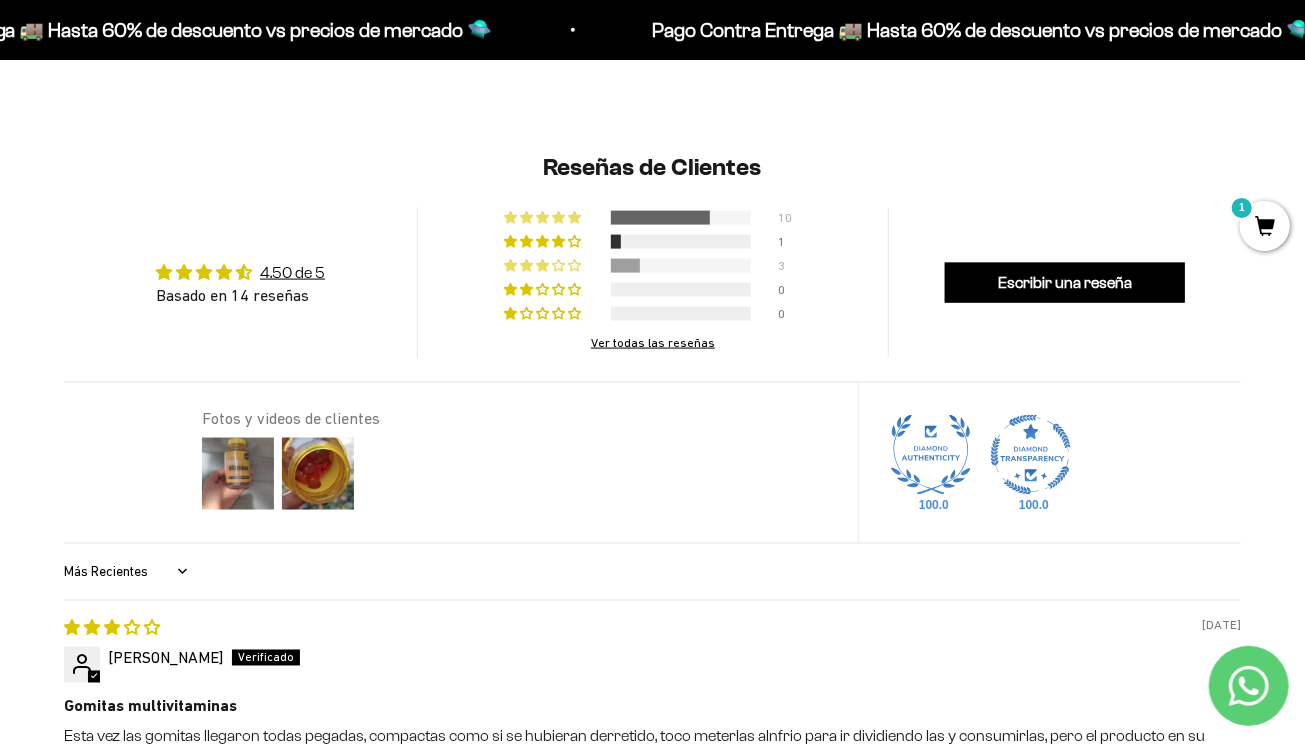 click at bounding box center (544, 217) 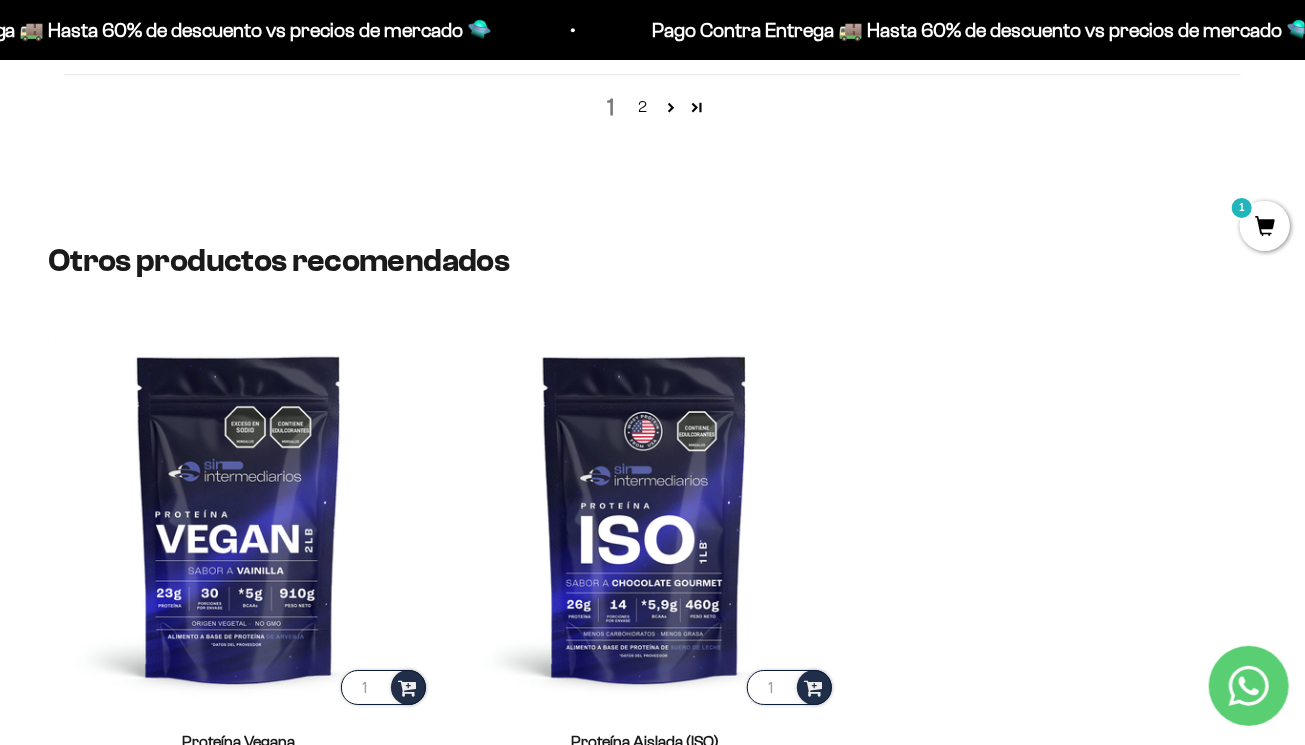 scroll, scrollTop: 3050, scrollLeft: 0, axis: vertical 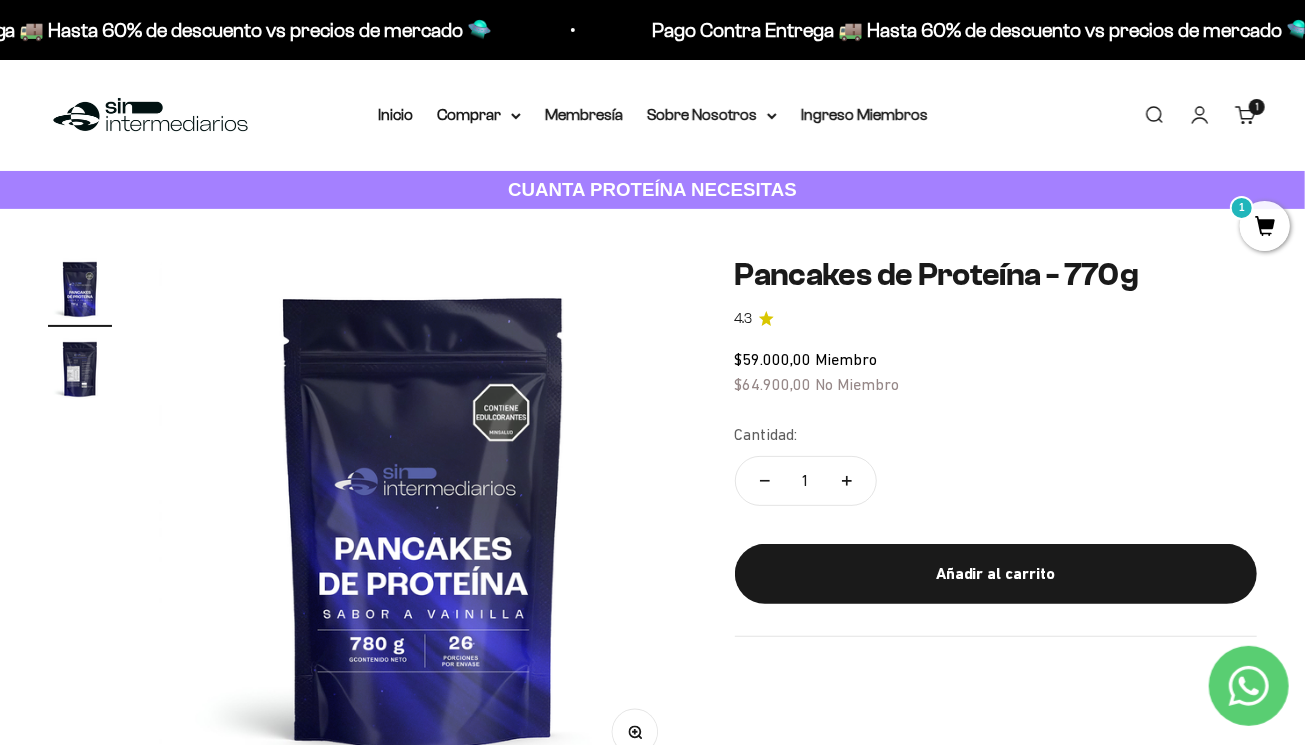 click at bounding box center [80, 369] 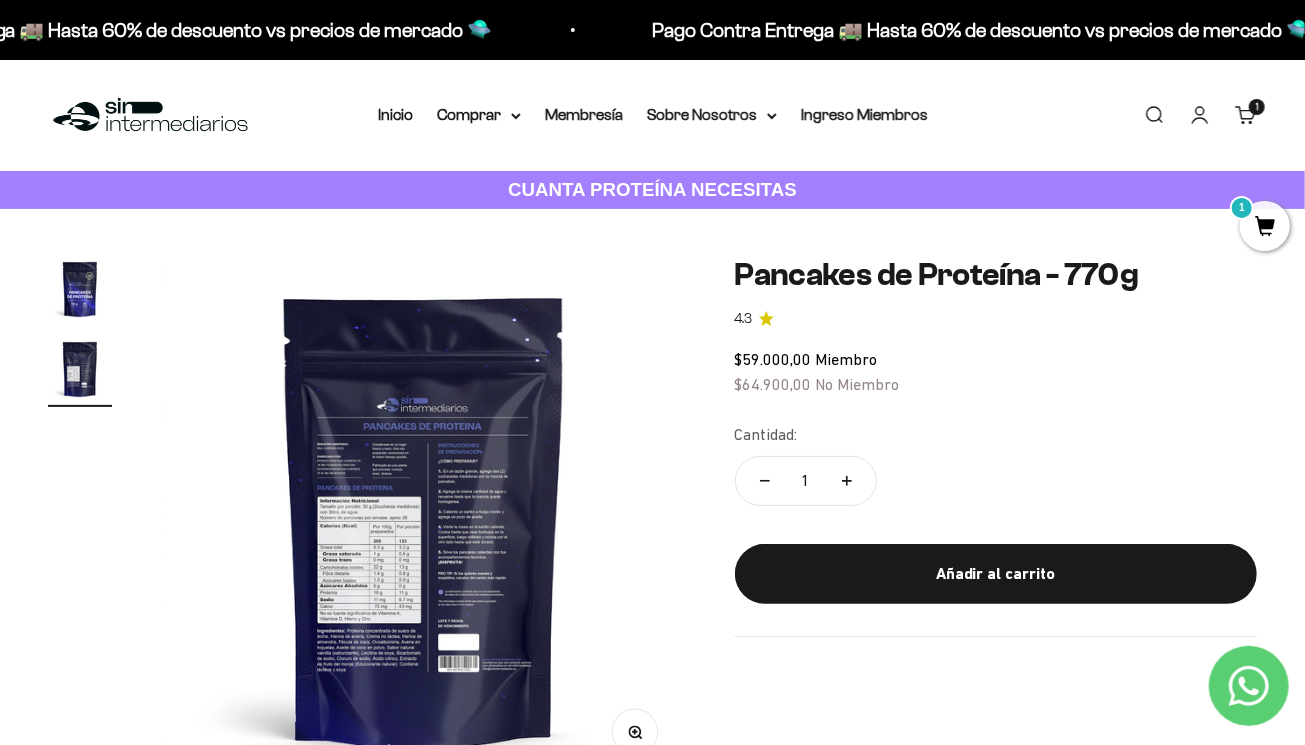 click at bounding box center (424, 520) 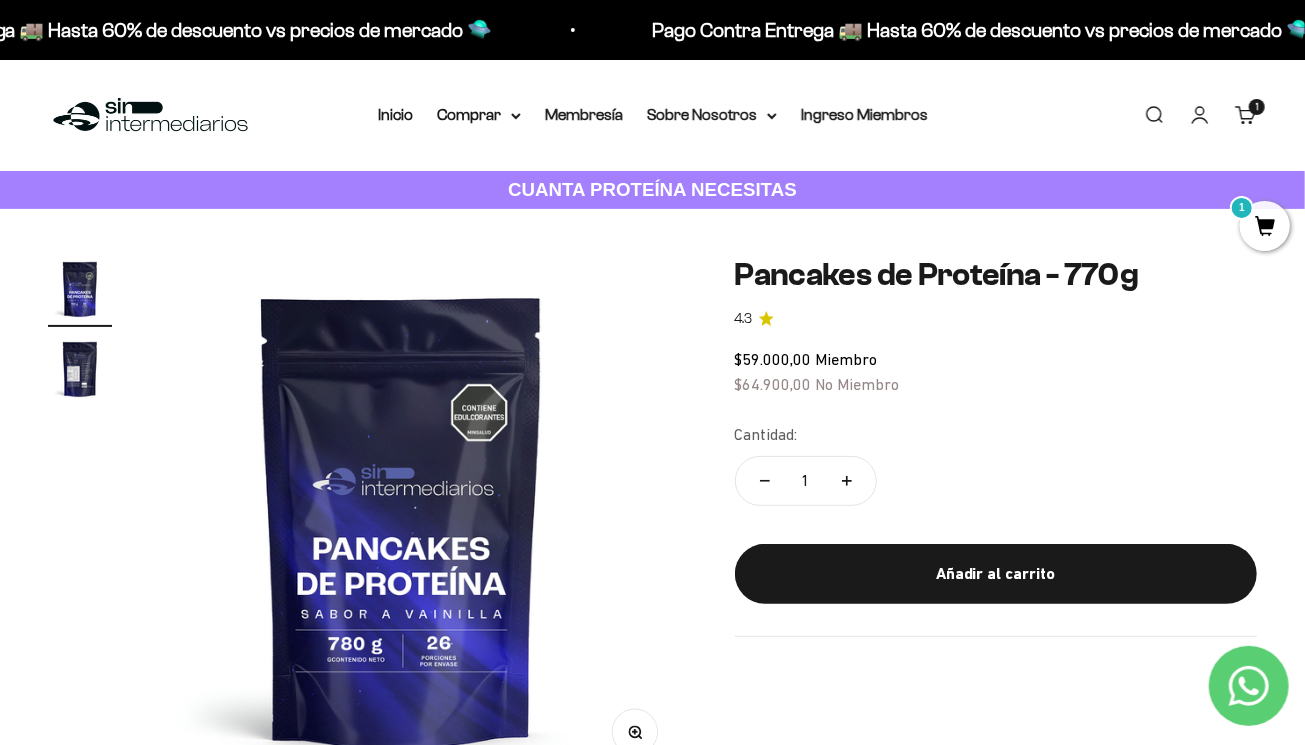 scroll, scrollTop: 0, scrollLeft: 0, axis: both 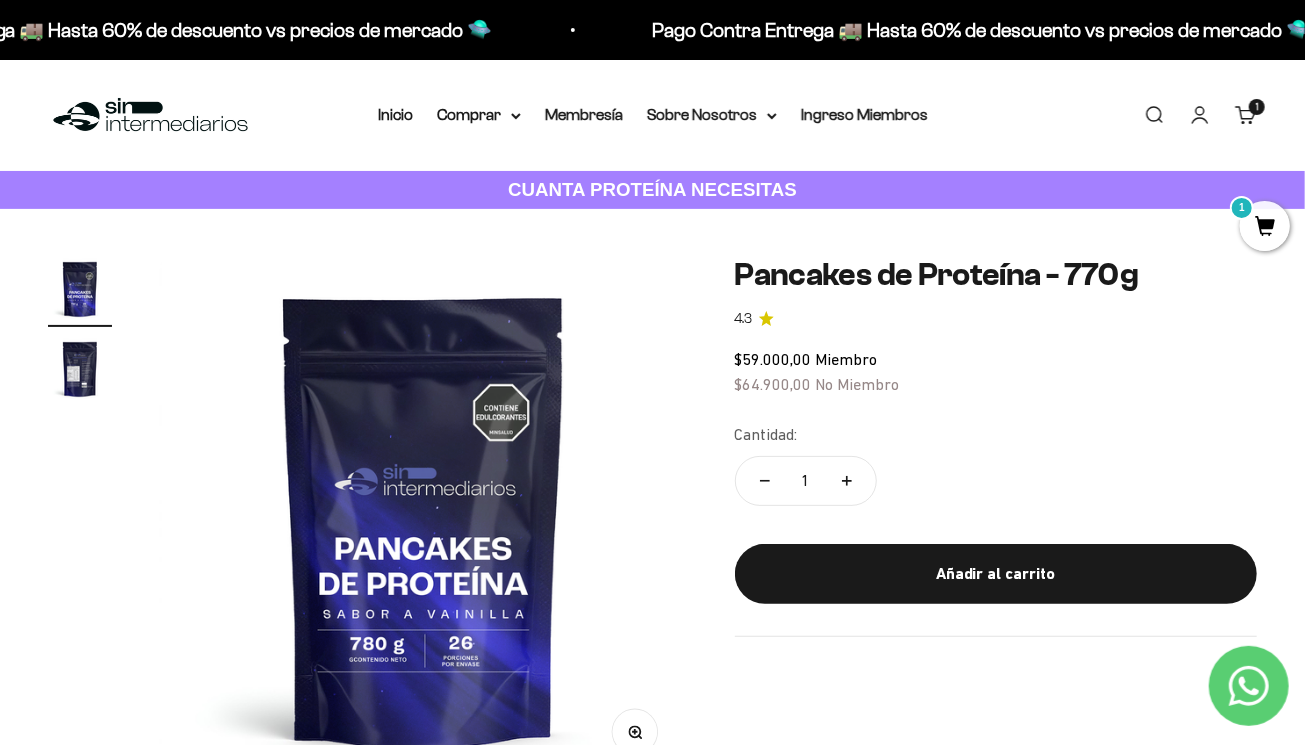 click at bounding box center (80, 369) 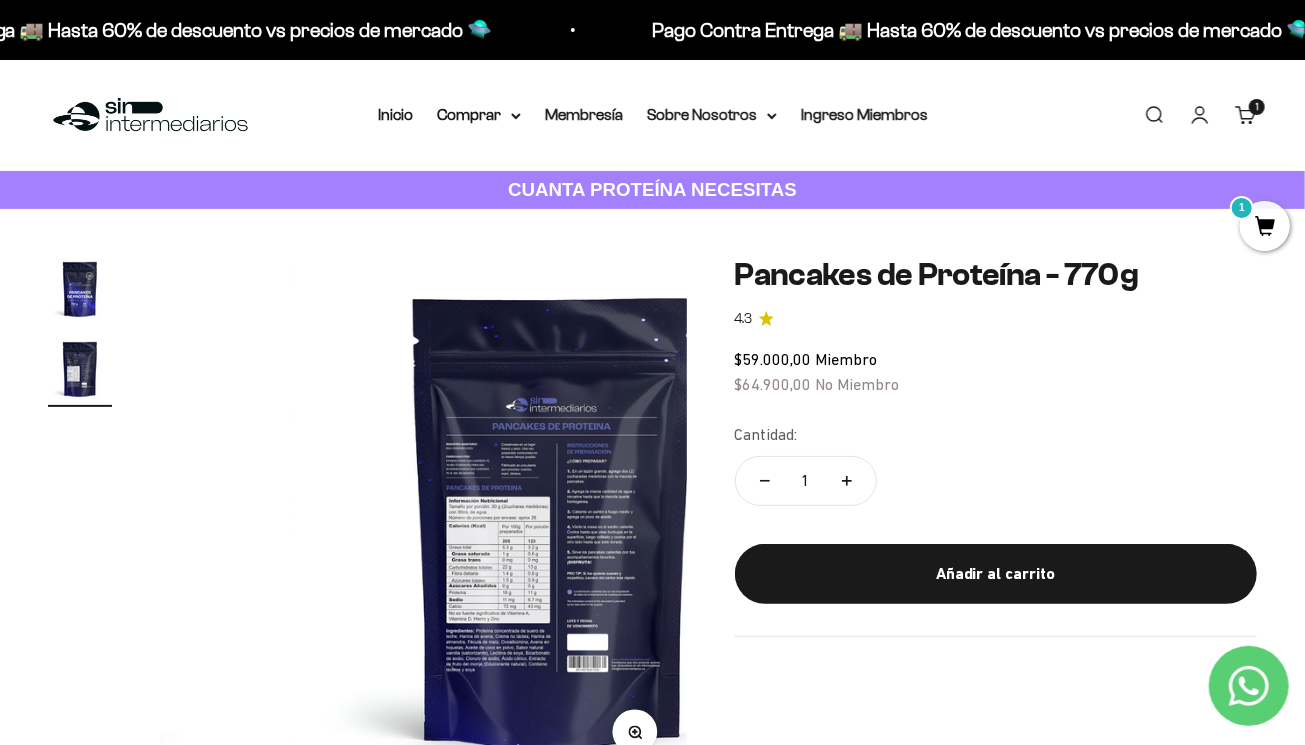 scroll, scrollTop: 0, scrollLeft: 538, axis: horizontal 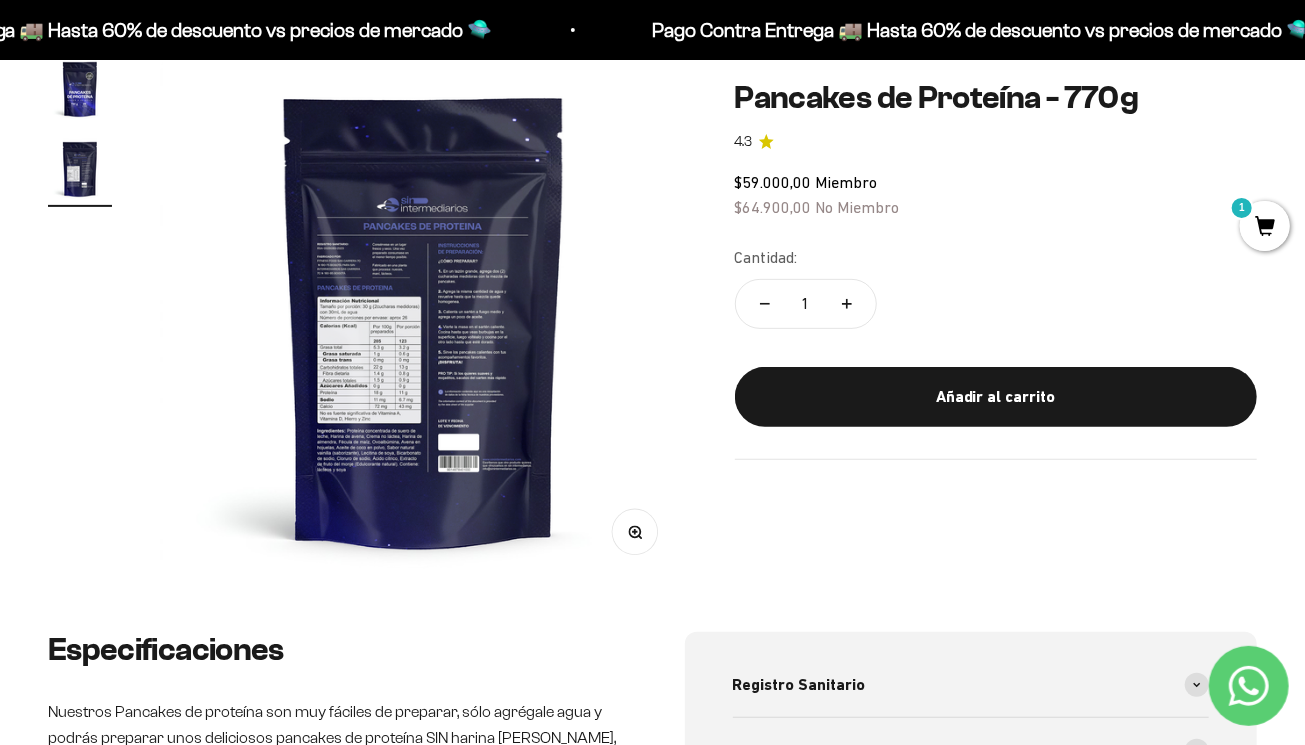 click 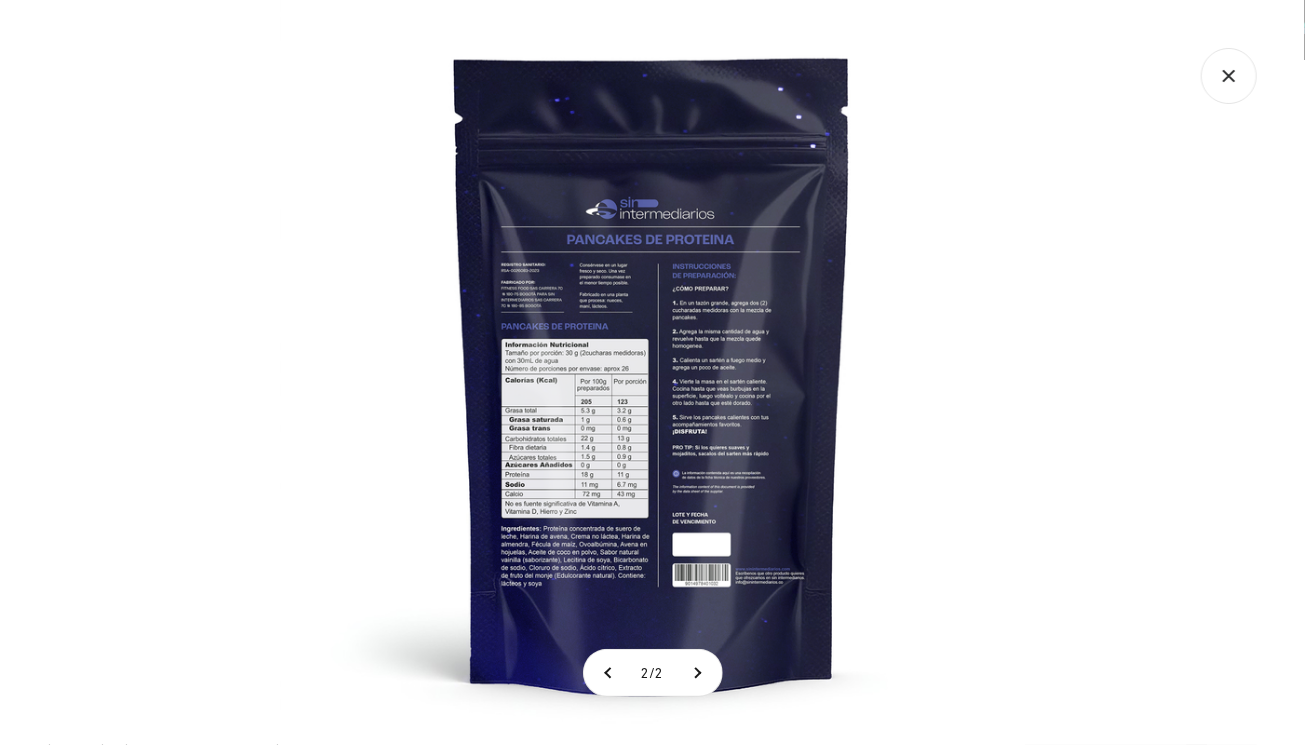 click at bounding box center [652, 372] 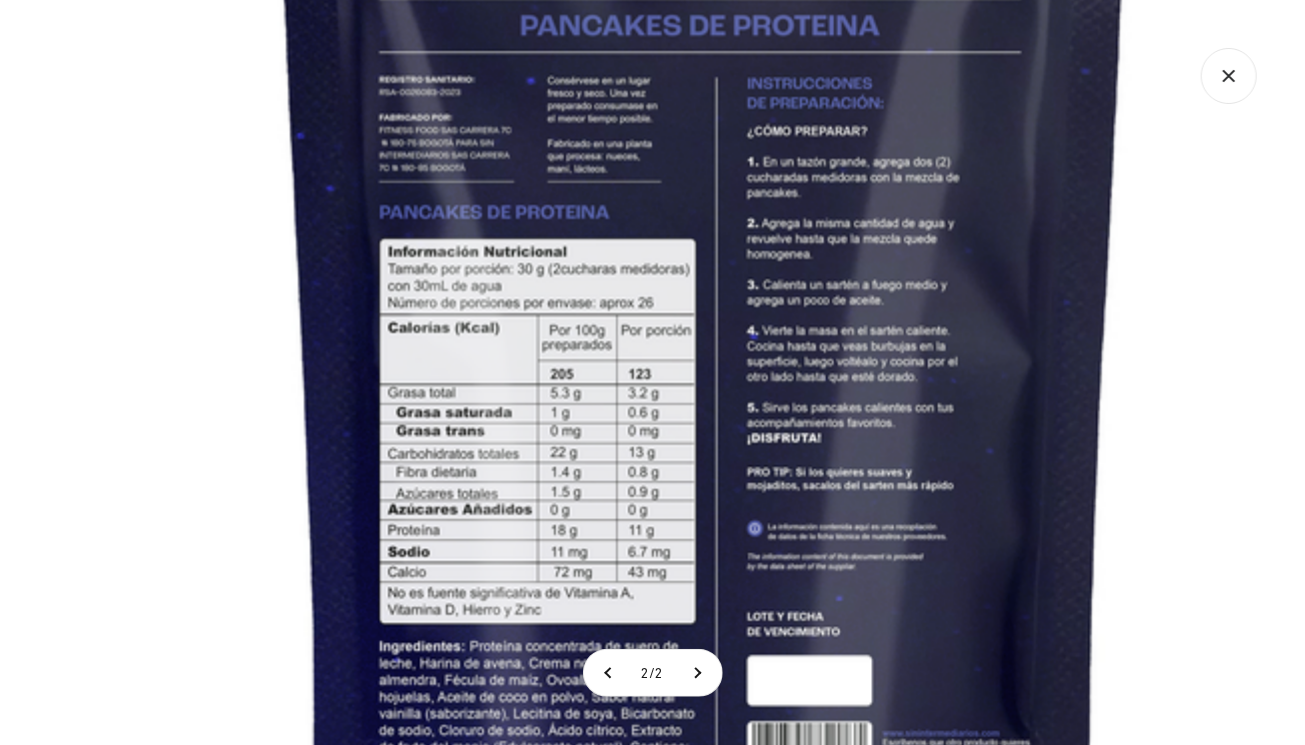 click at bounding box center (704, 311) 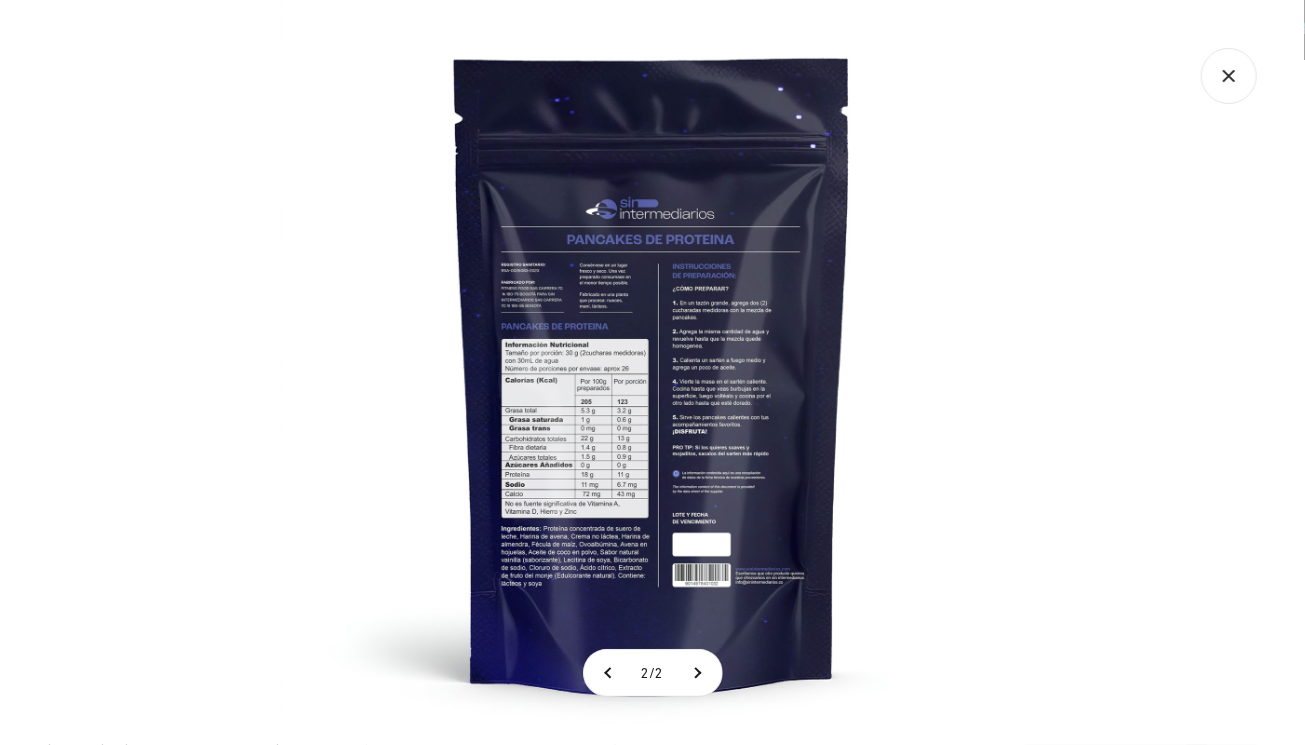 click at bounding box center (652, 372) 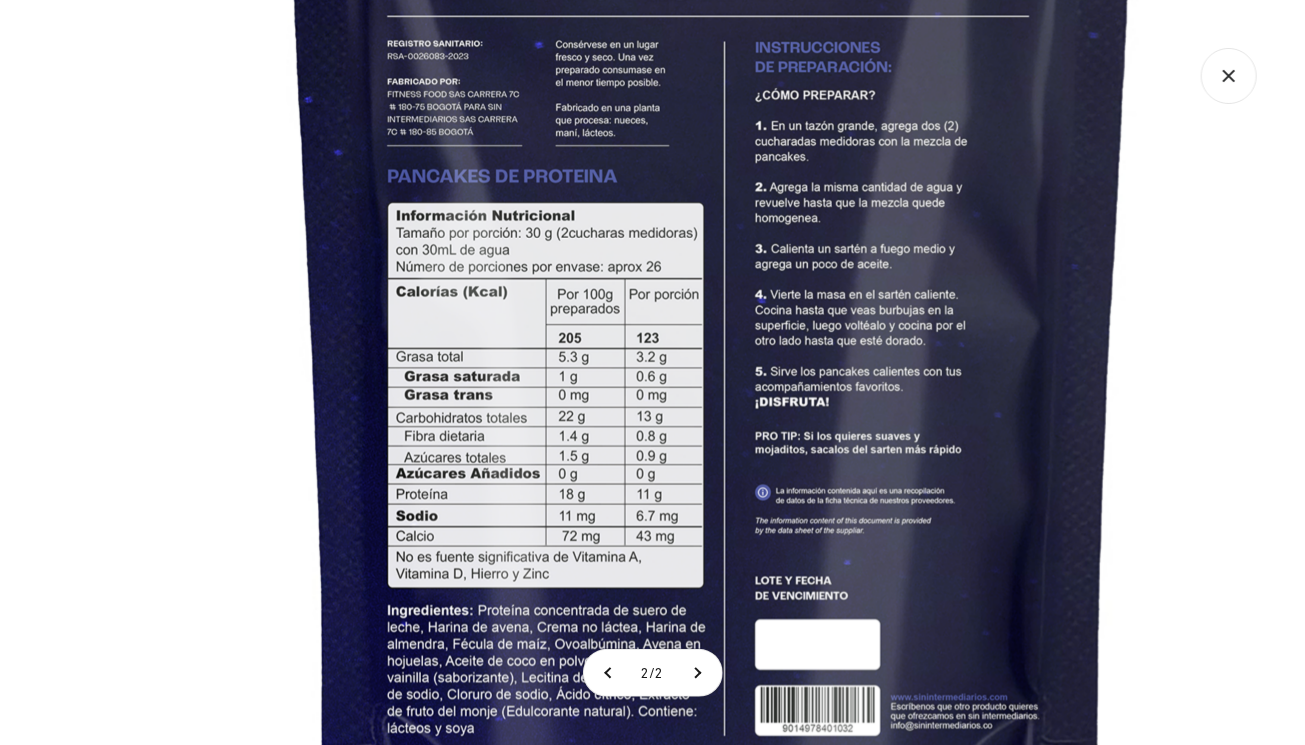 click 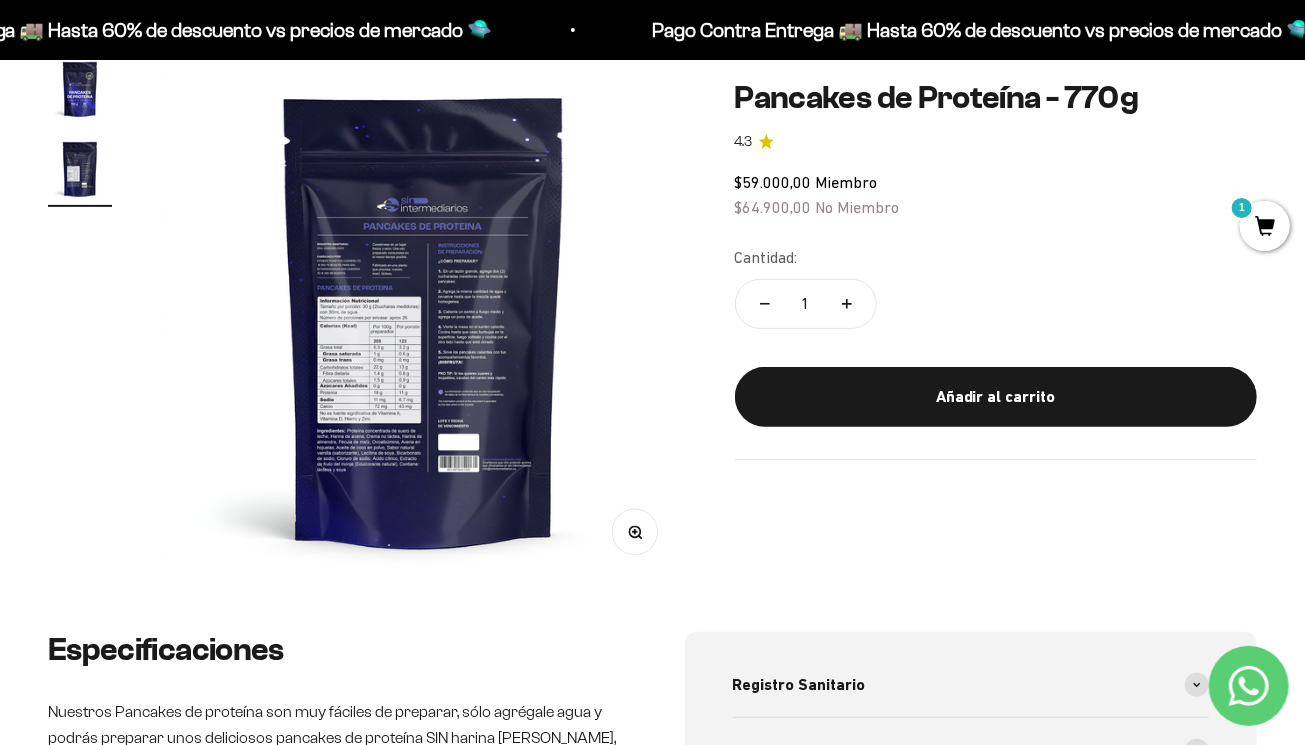 click at bounding box center [424, 320] 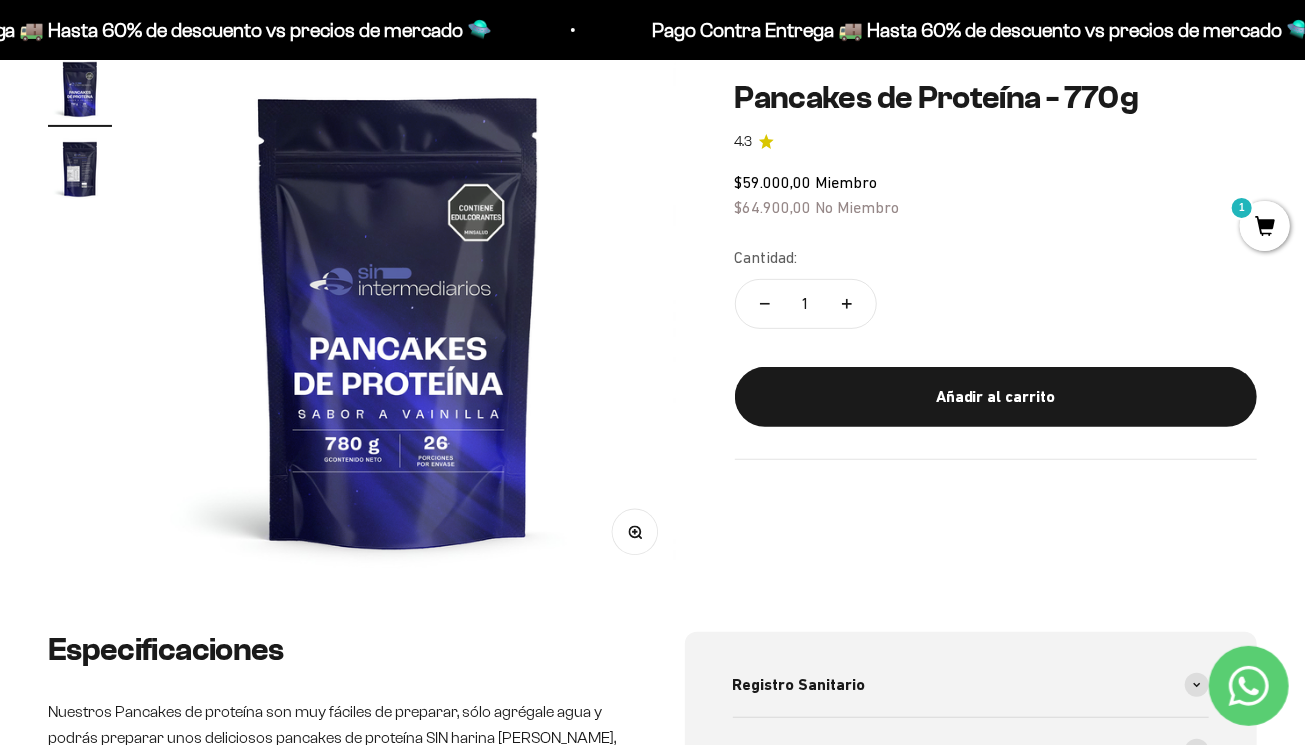 scroll, scrollTop: 0, scrollLeft: 0, axis: both 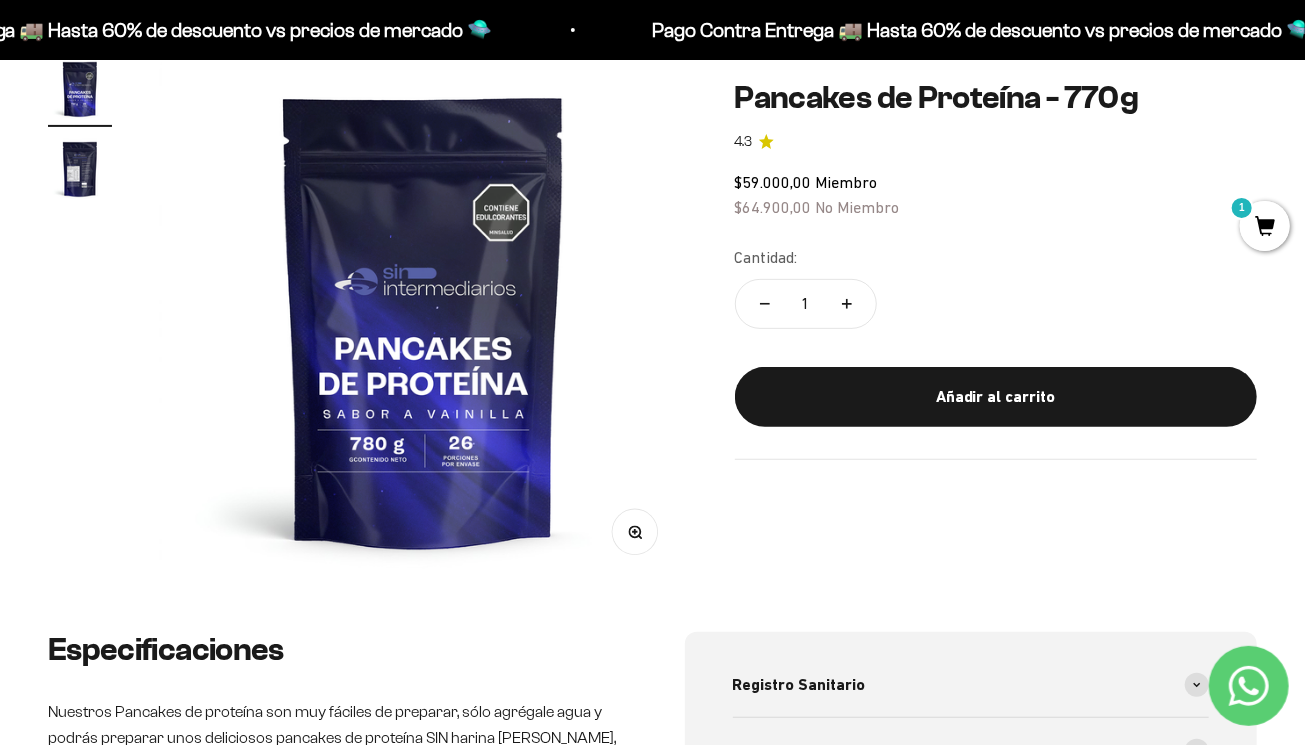 click at bounding box center [423, 320] 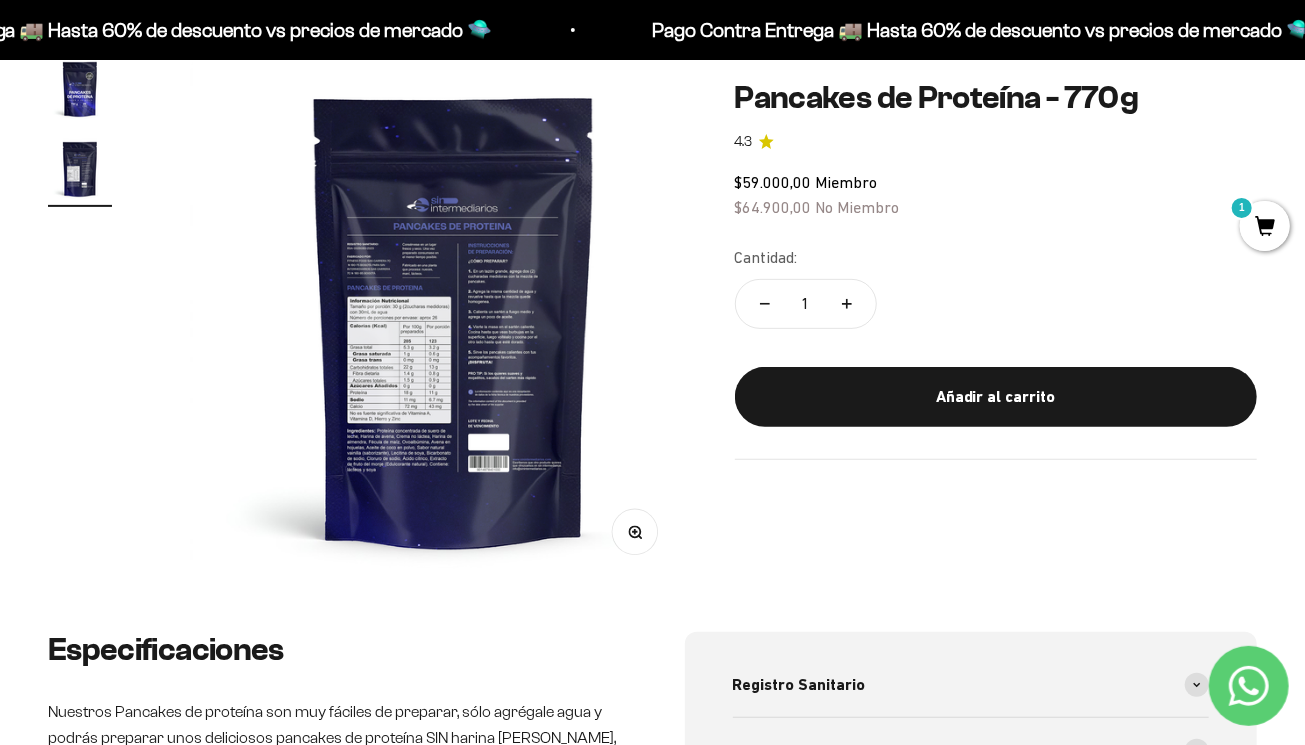 scroll, scrollTop: 0, scrollLeft: 538, axis: horizontal 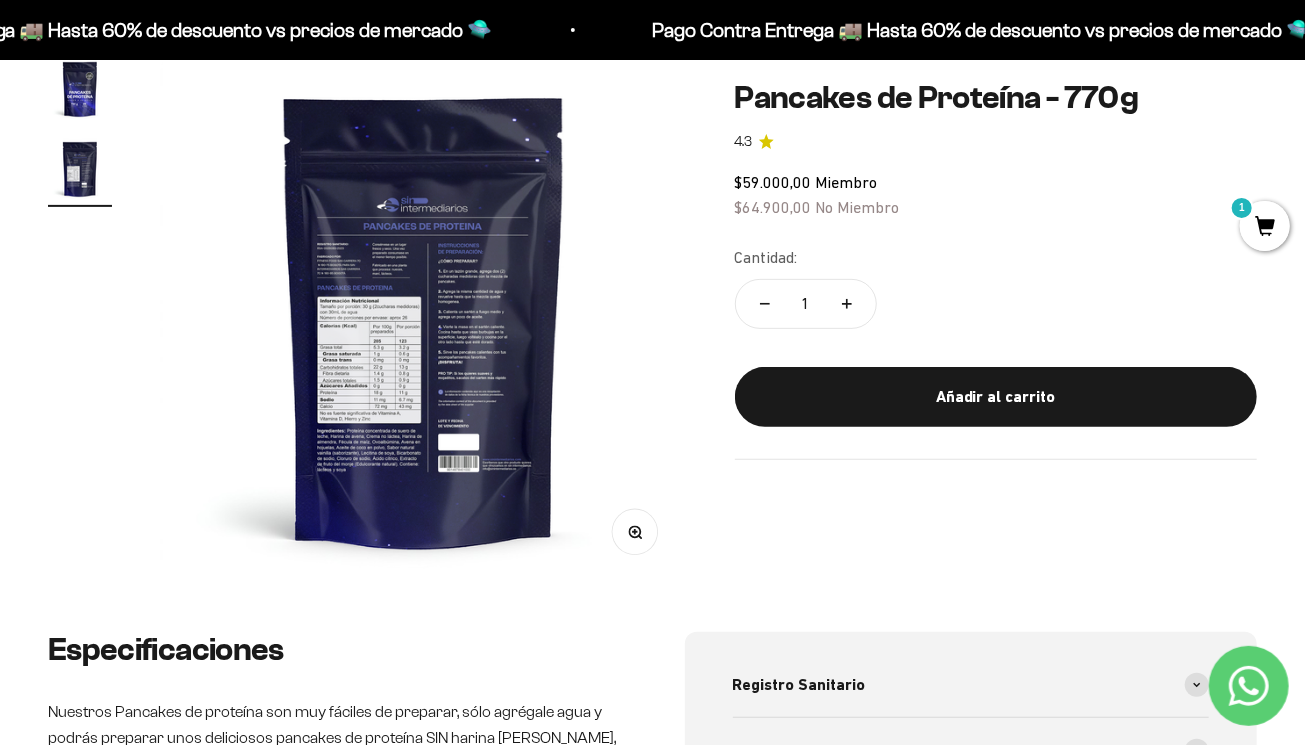 click on "Zoom" at bounding box center (634, 531) 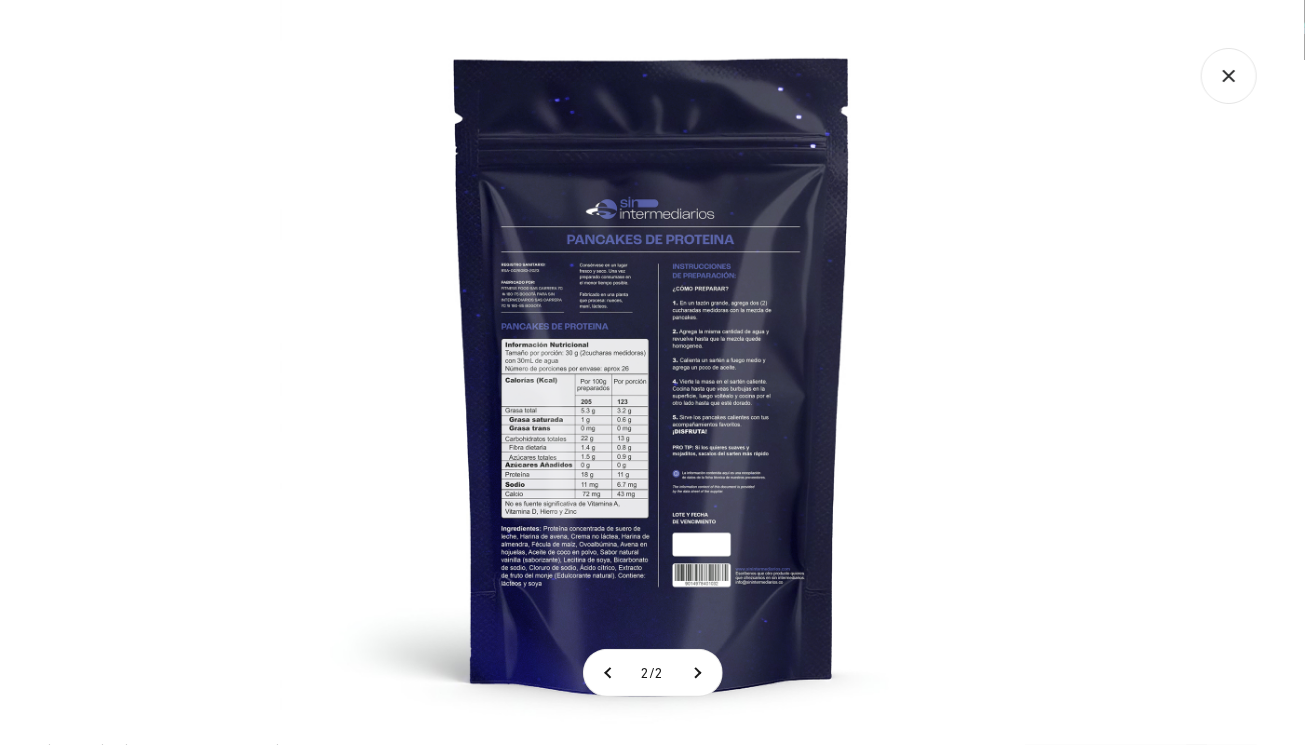 click at bounding box center (652, 372) 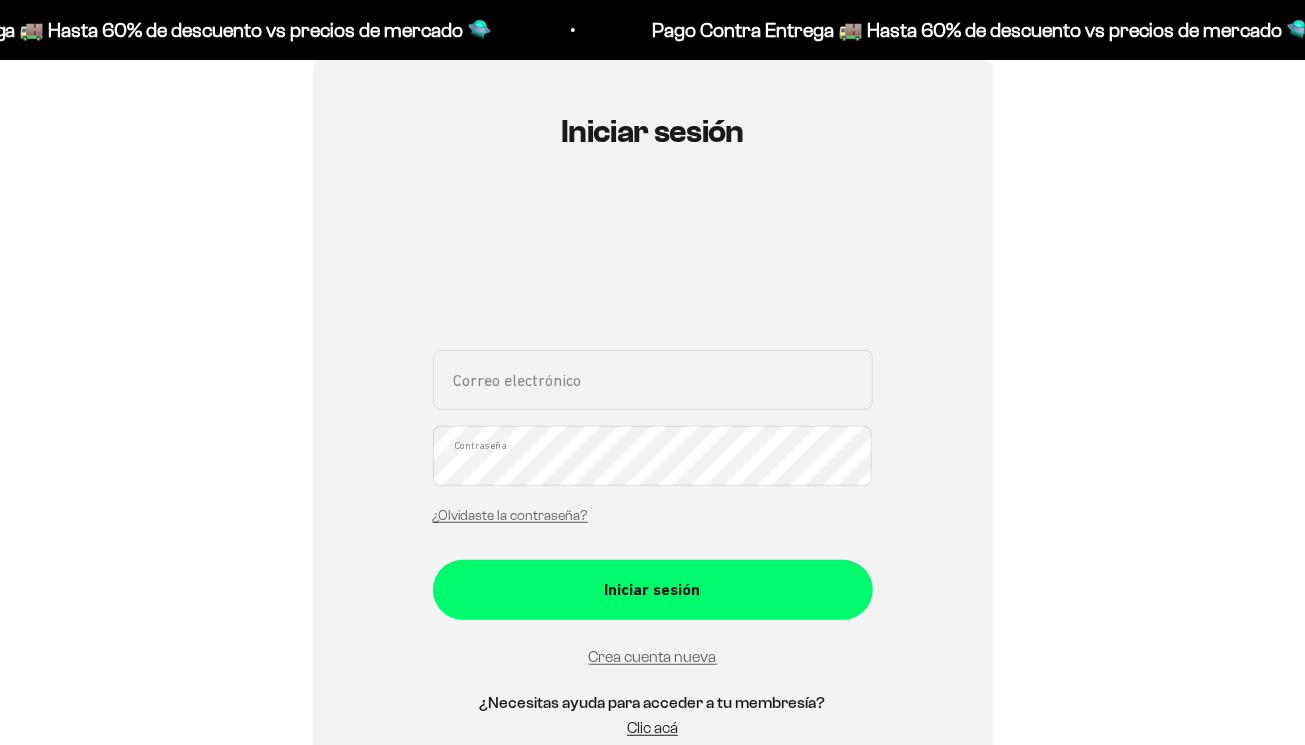 scroll, scrollTop: 200, scrollLeft: 0, axis: vertical 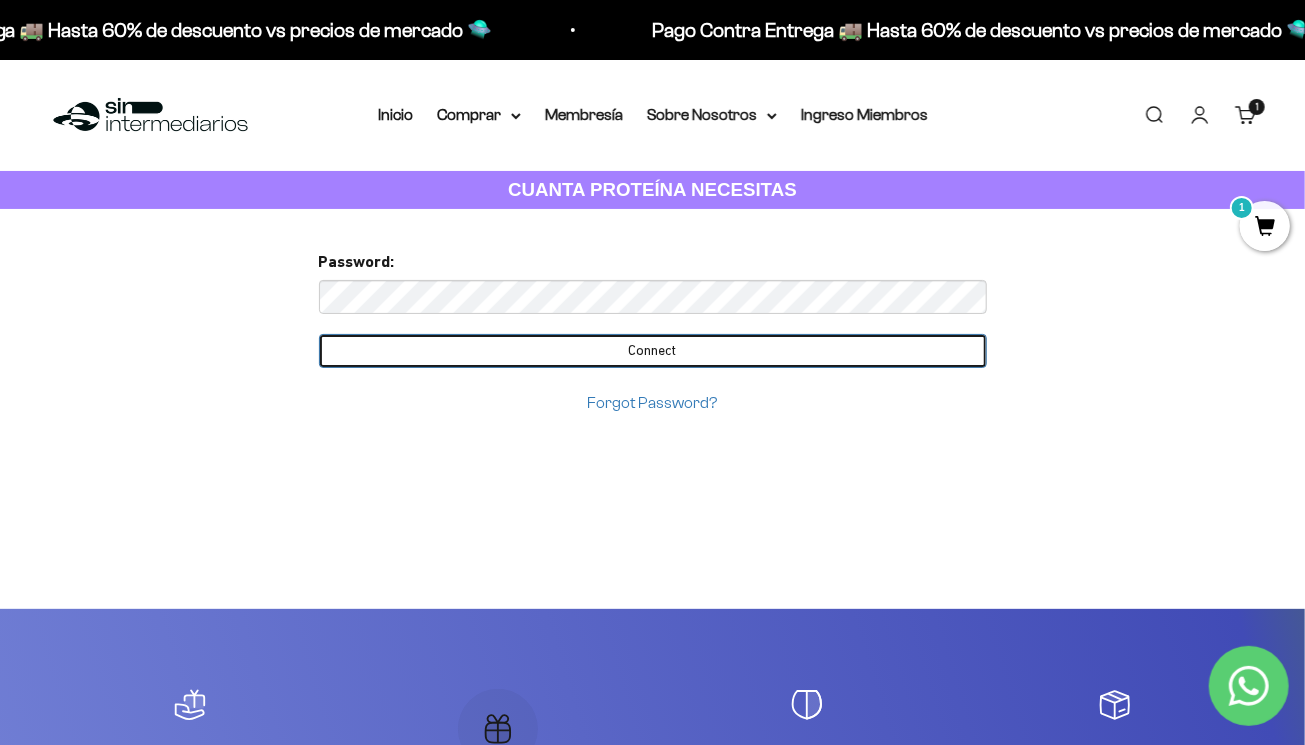 click on "Connect" at bounding box center (653, 351) 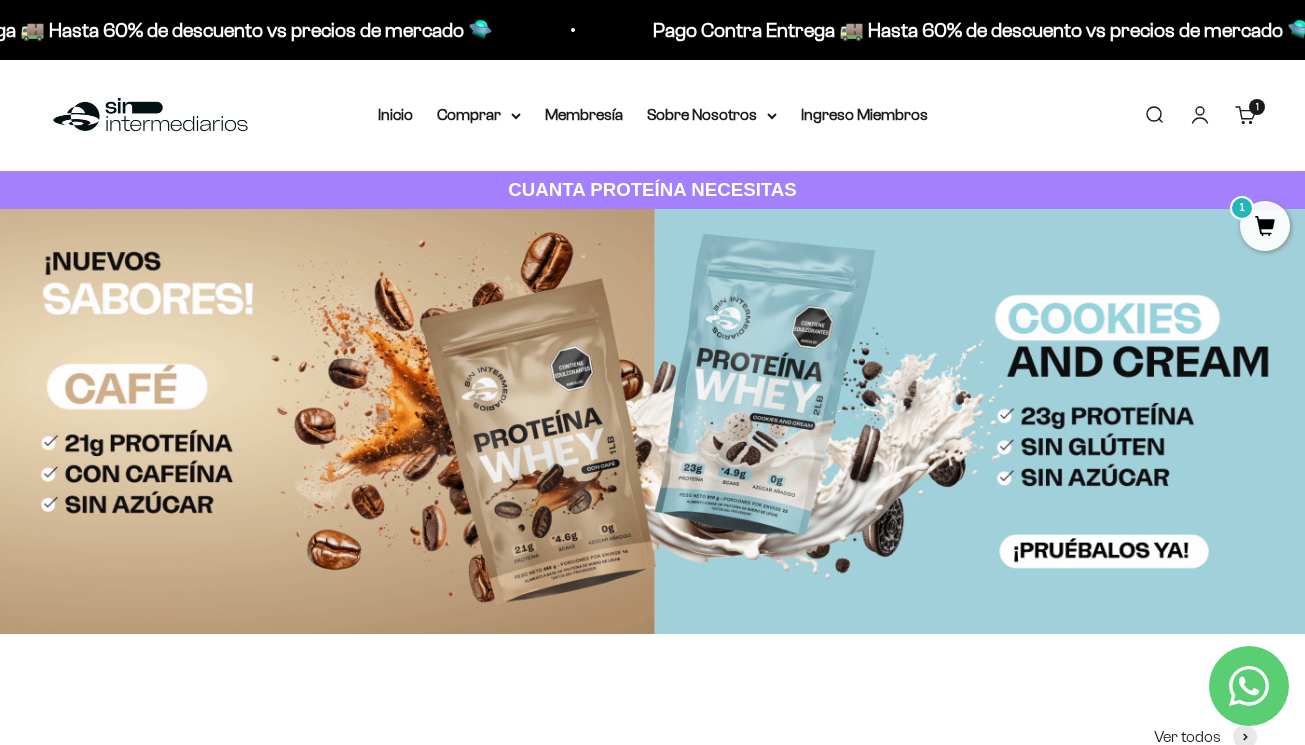 scroll, scrollTop: 0, scrollLeft: 0, axis: both 